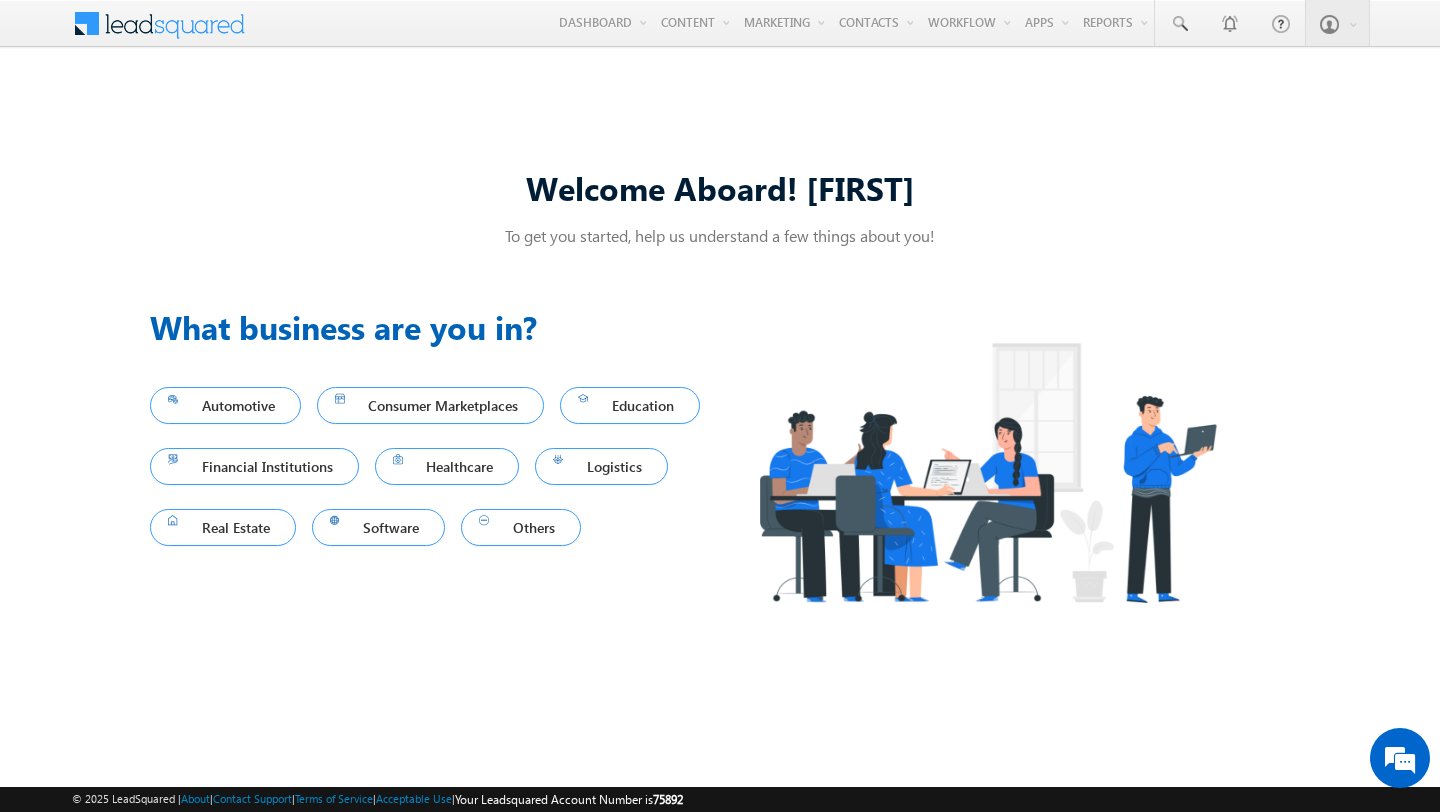 scroll, scrollTop: 0, scrollLeft: 0, axis: both 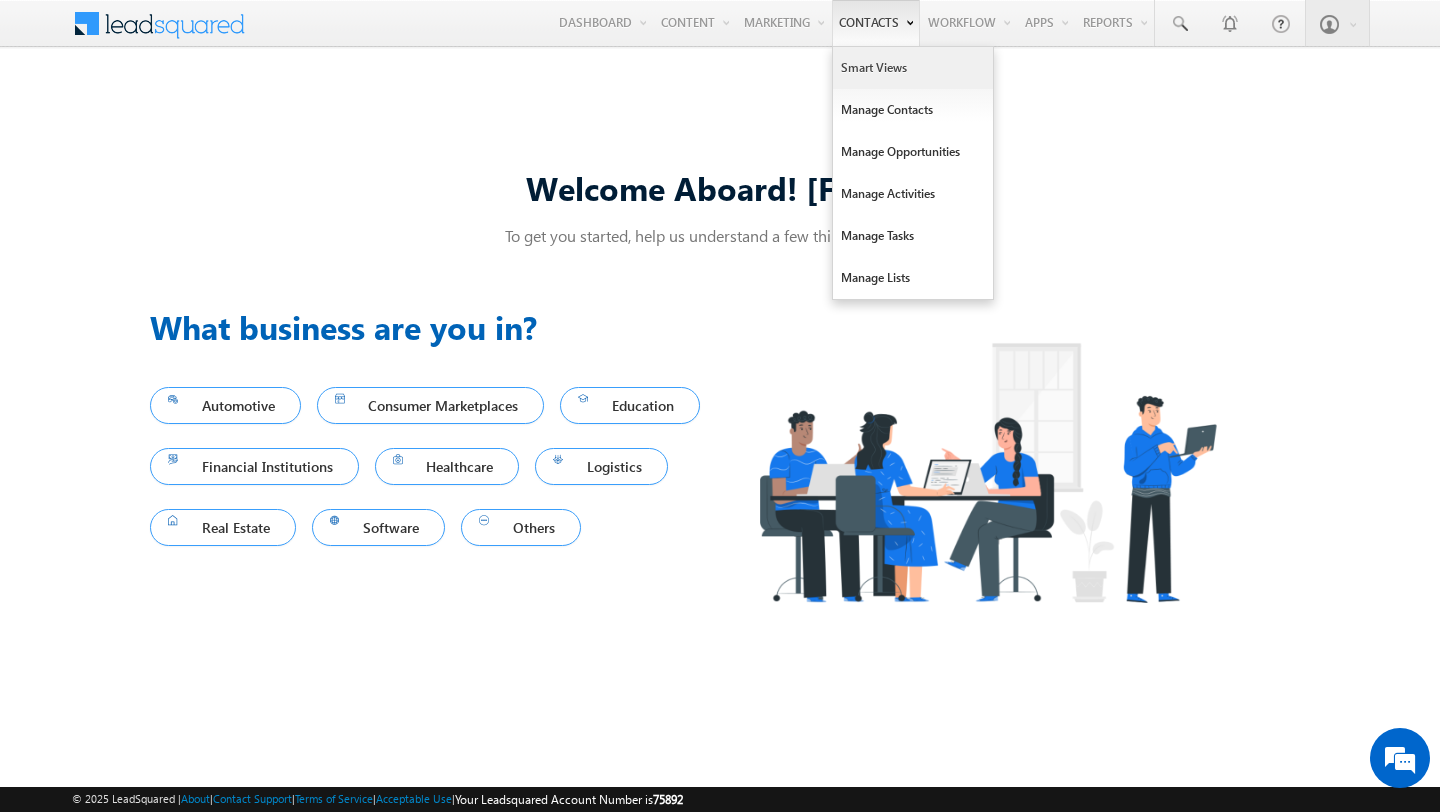 click on "Smart Views" at bounding box center (913, 68) 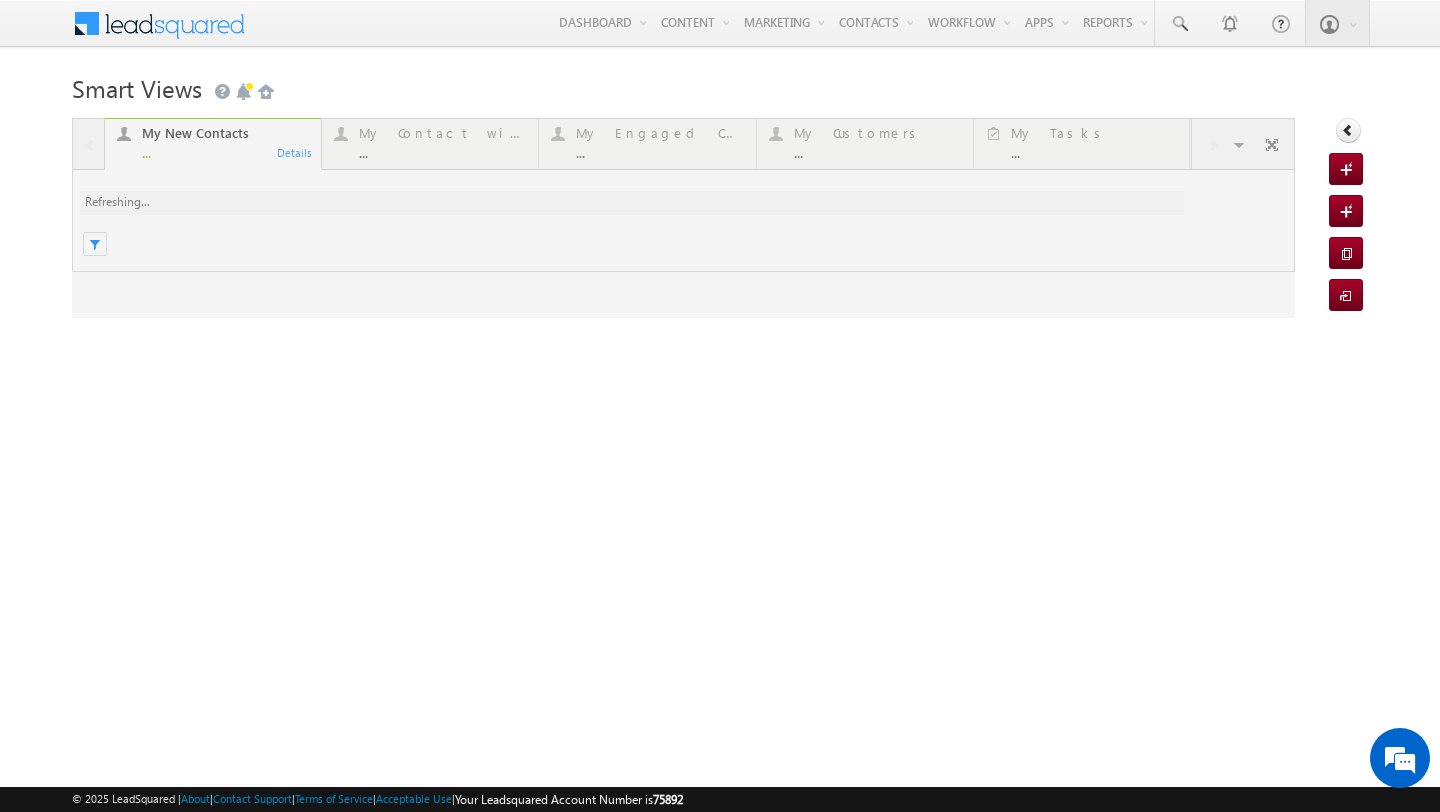 scroll, scrollTop: 0, scrollLeft: 0, axis: both 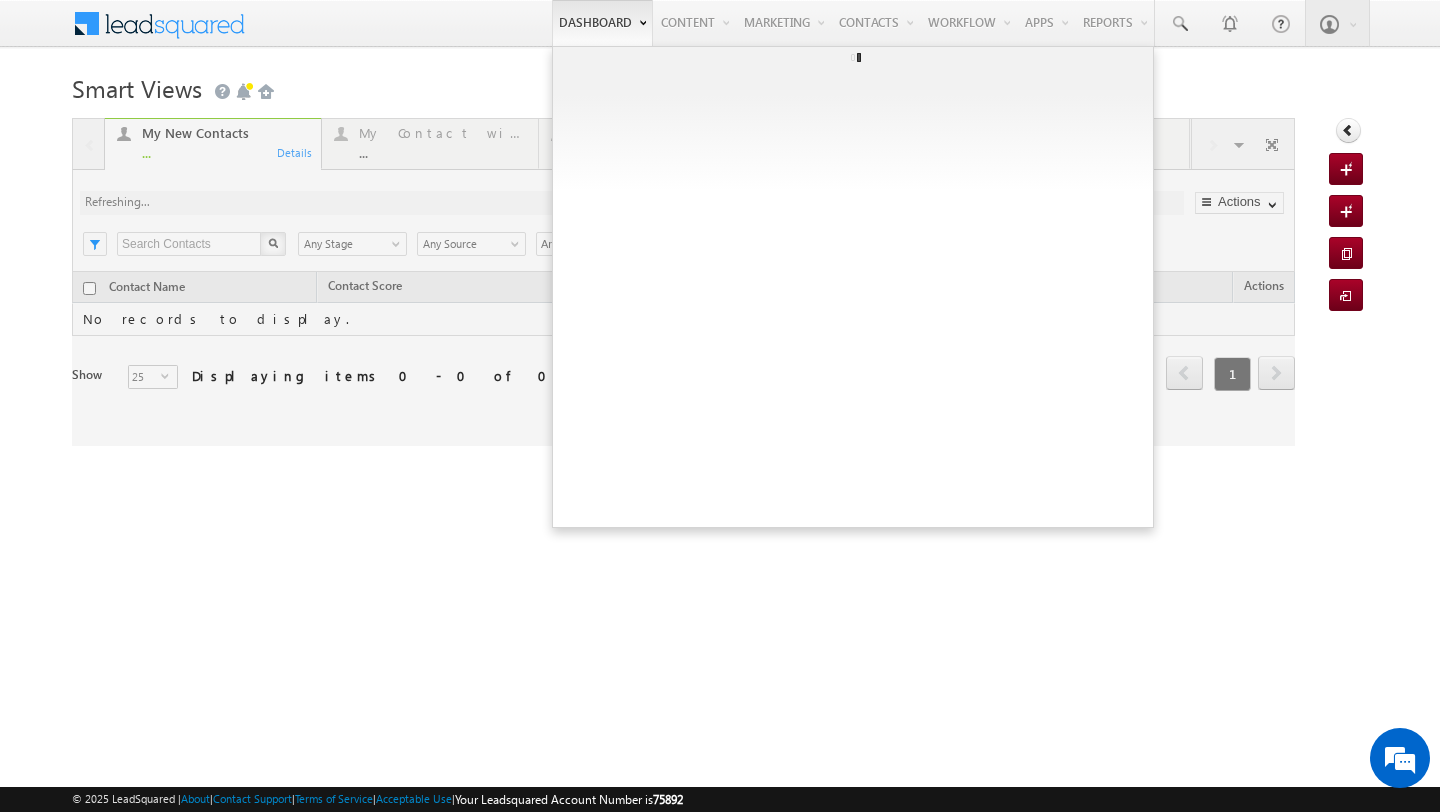 click on "Dashboard" at bounding box center [602, 23] 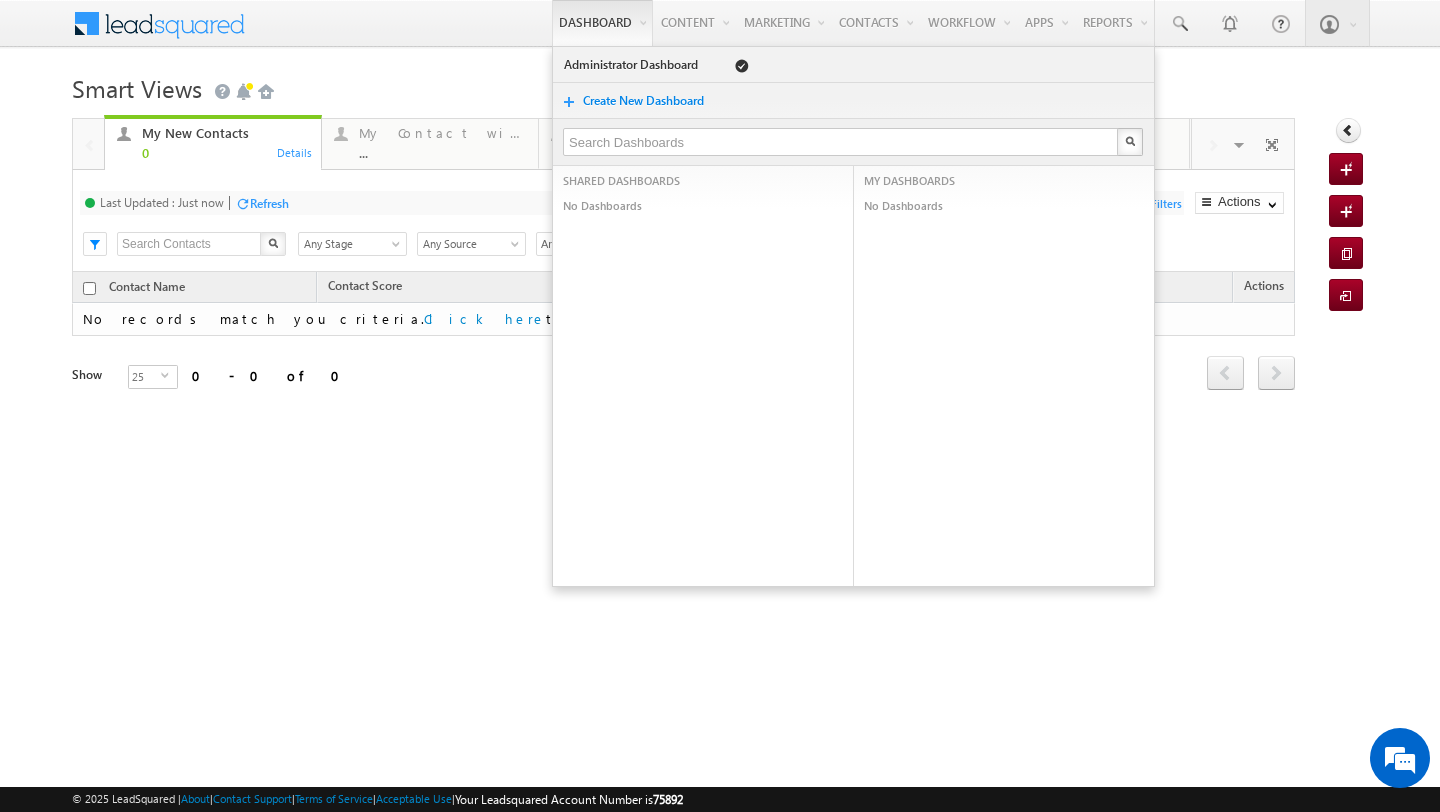 click on "Smart Views Getting Started" at bounding box center [720, 86] 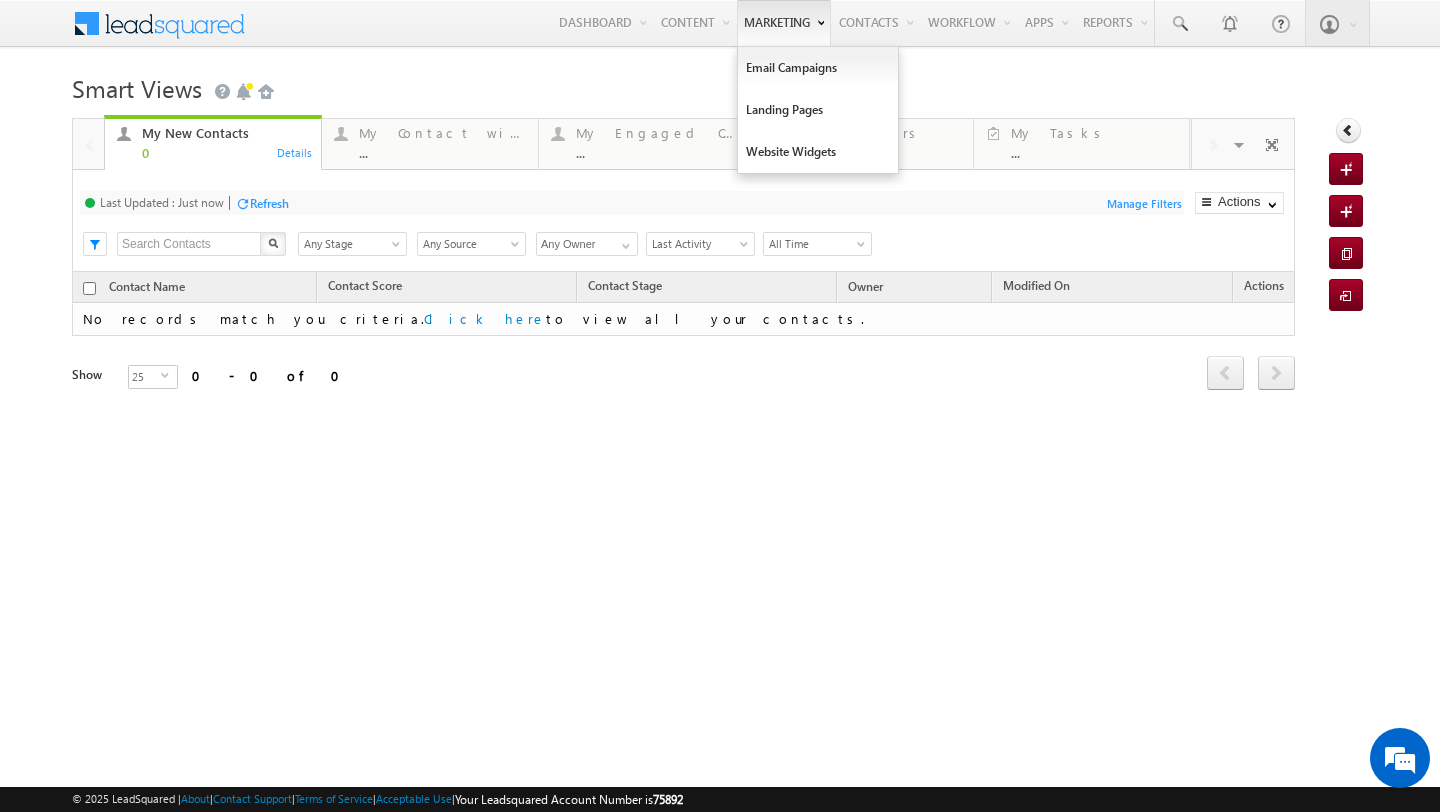 scroll, scrollTop: 0, scrollLeft: 0, axis: both 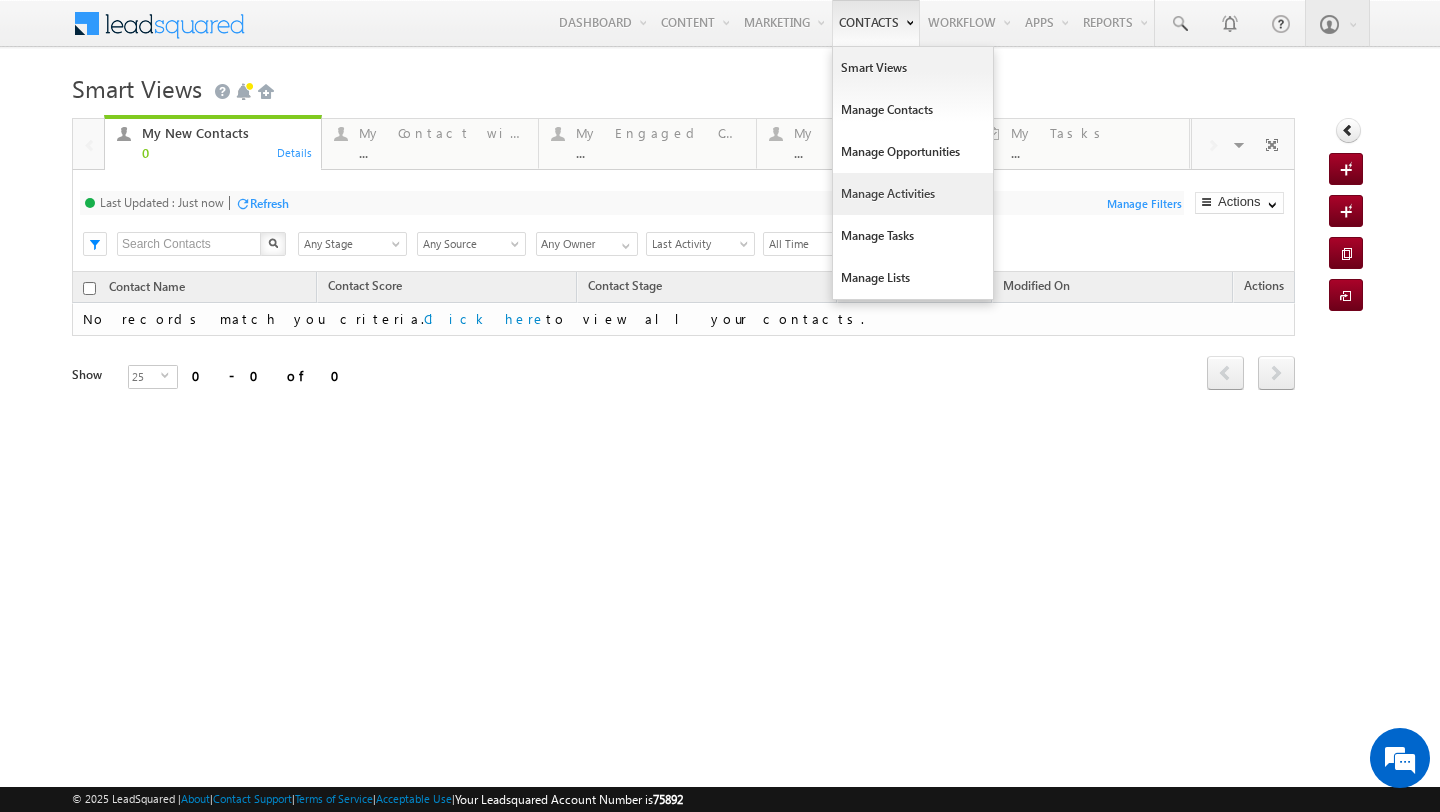 click on "Manage Activities" at bounding box center [913, 194] 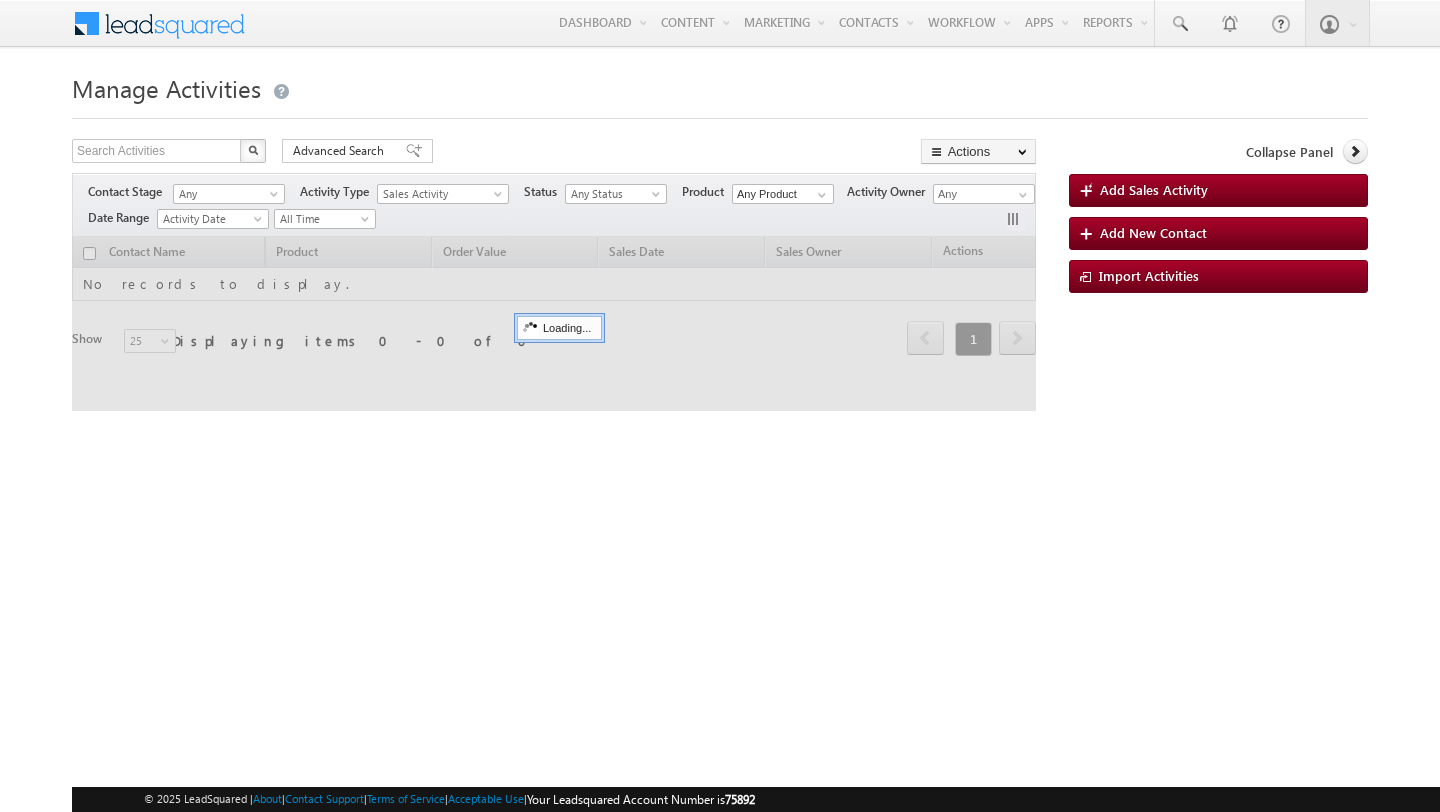 scroll, scrollTop: 0, scrollLeft: 0, axis: both 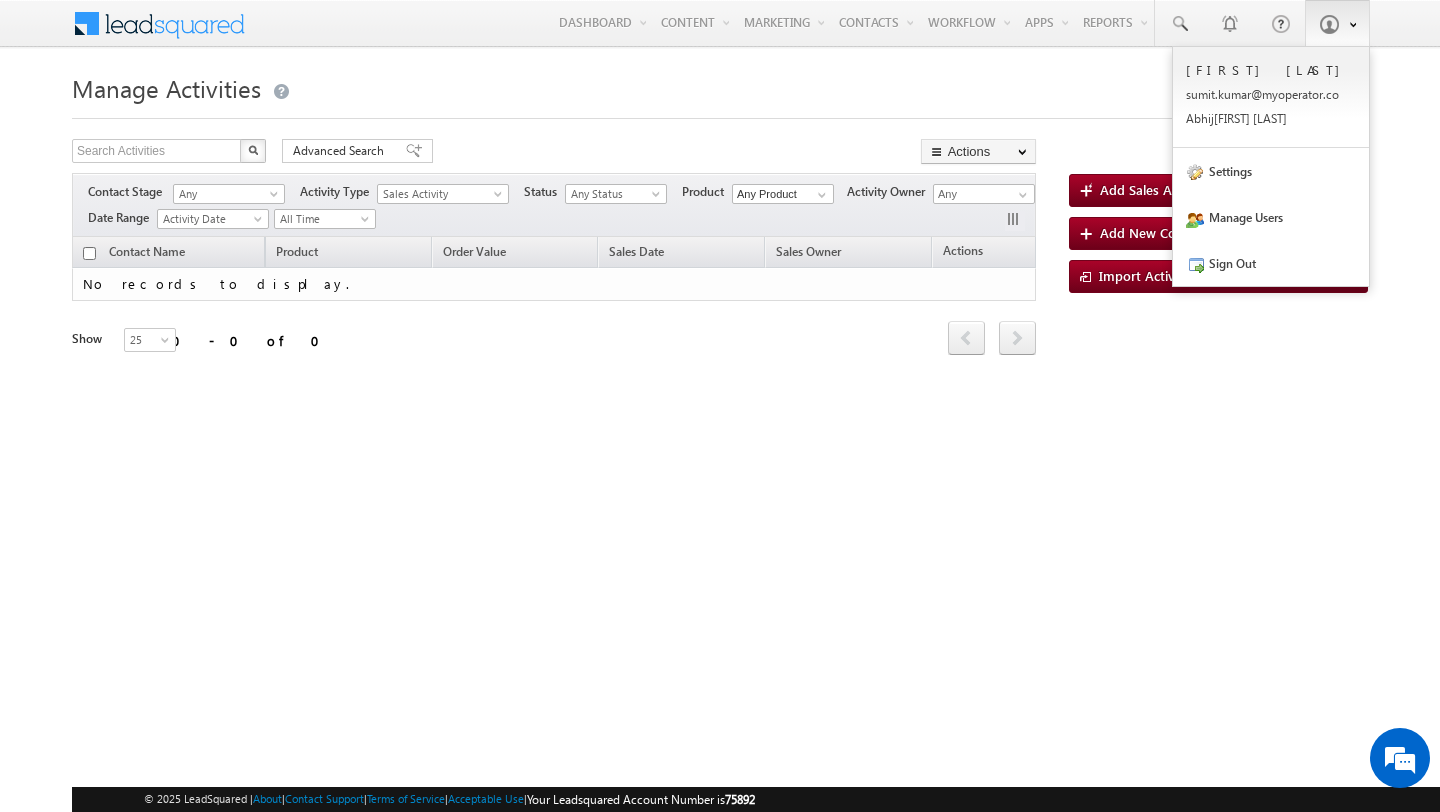 click at bounding box center (1349, 23) 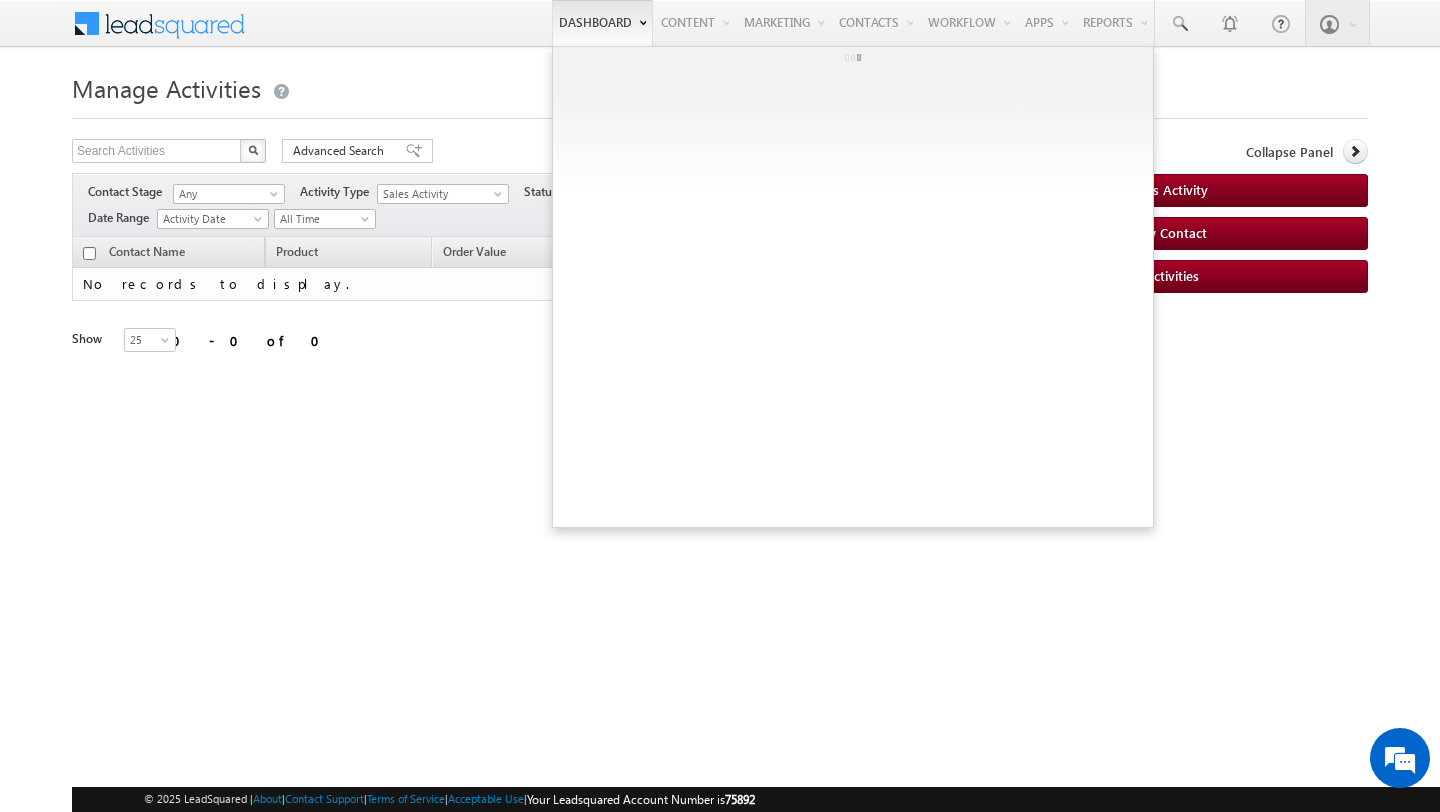 click on "Dashboard" at bounding box center (602, 23) 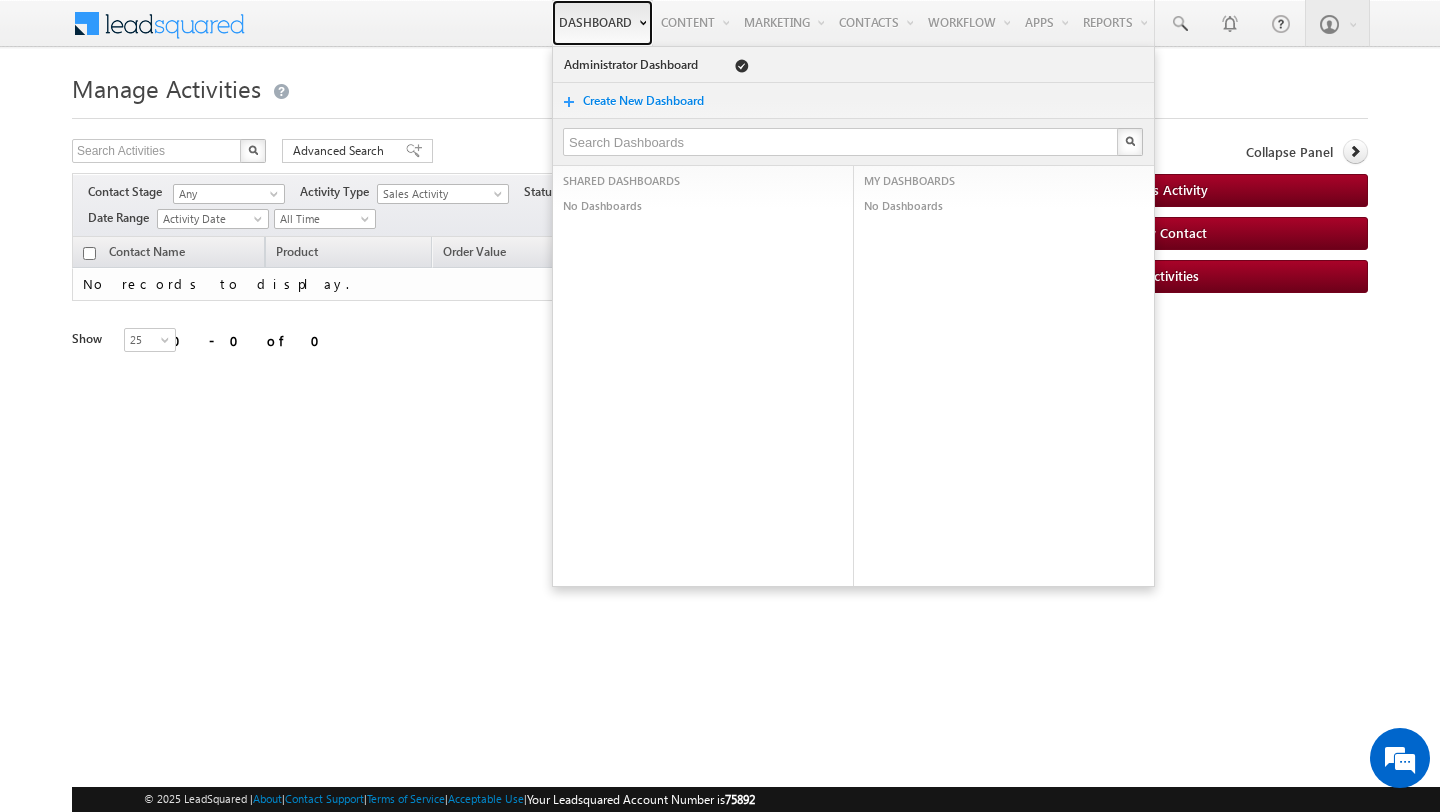 scroll, scrollTop: 0, scrollLeft: 0, axis: both 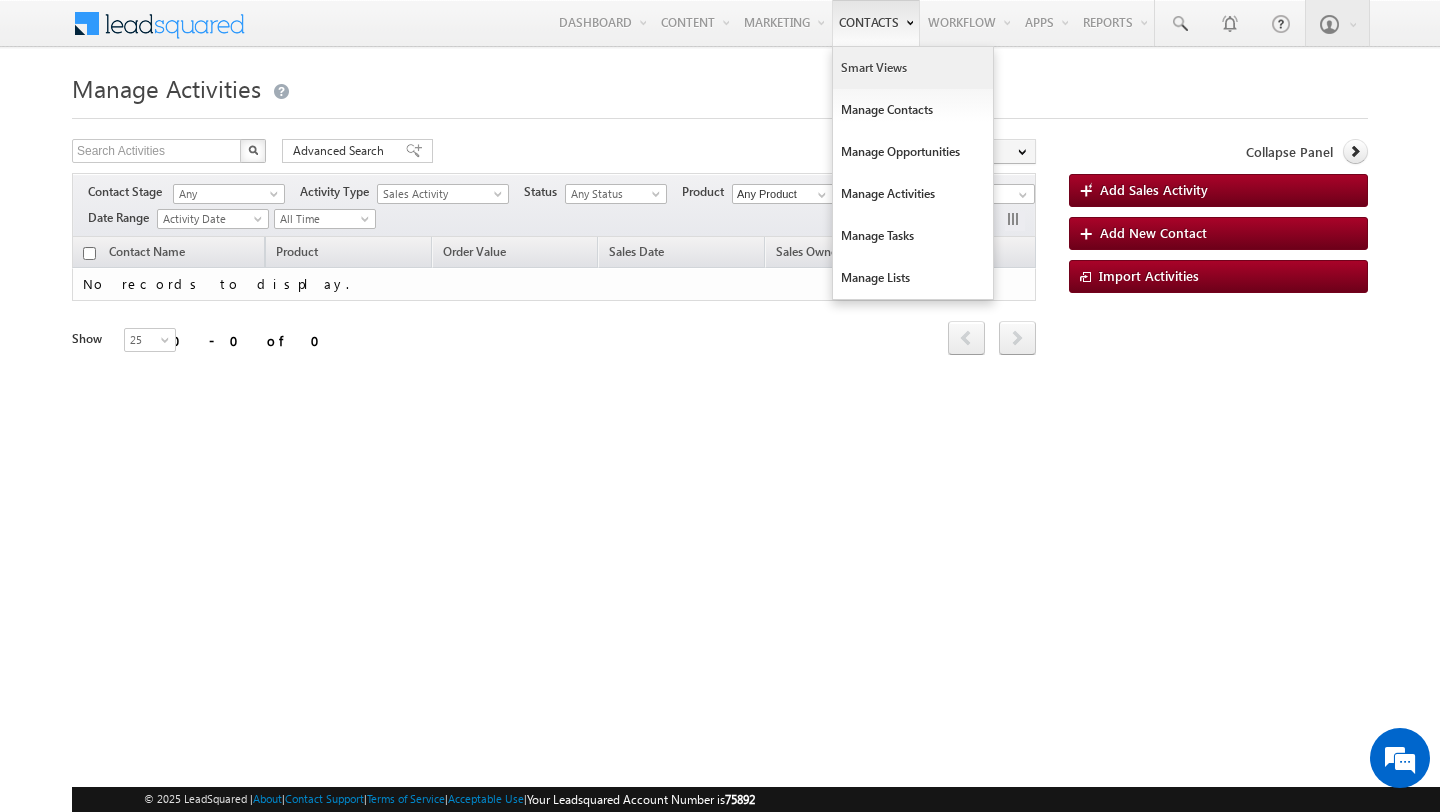 click on "Smart Views" at bounding box center [913, 68] 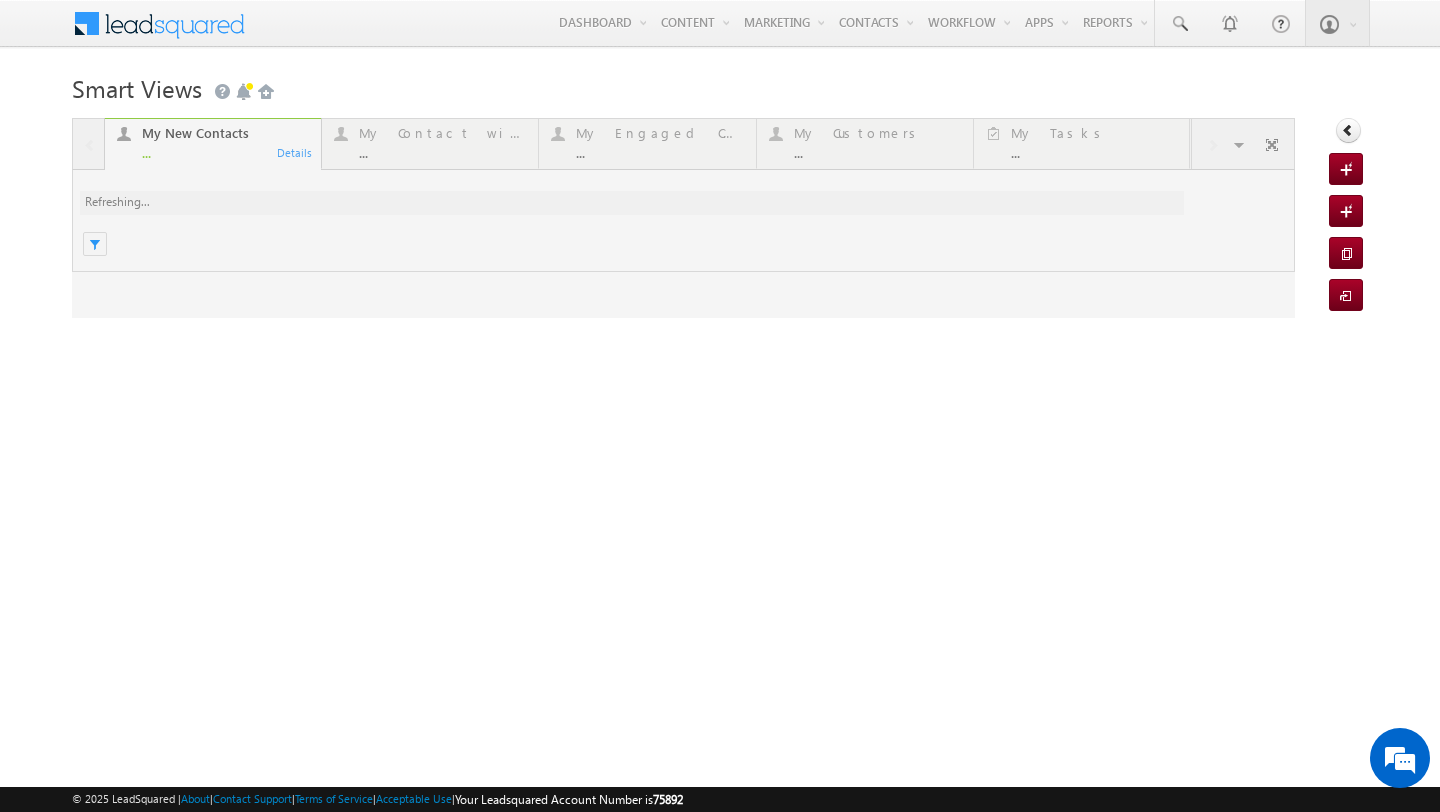 scroll, scrollTop: 0, scrollLeft: 0, axis: both 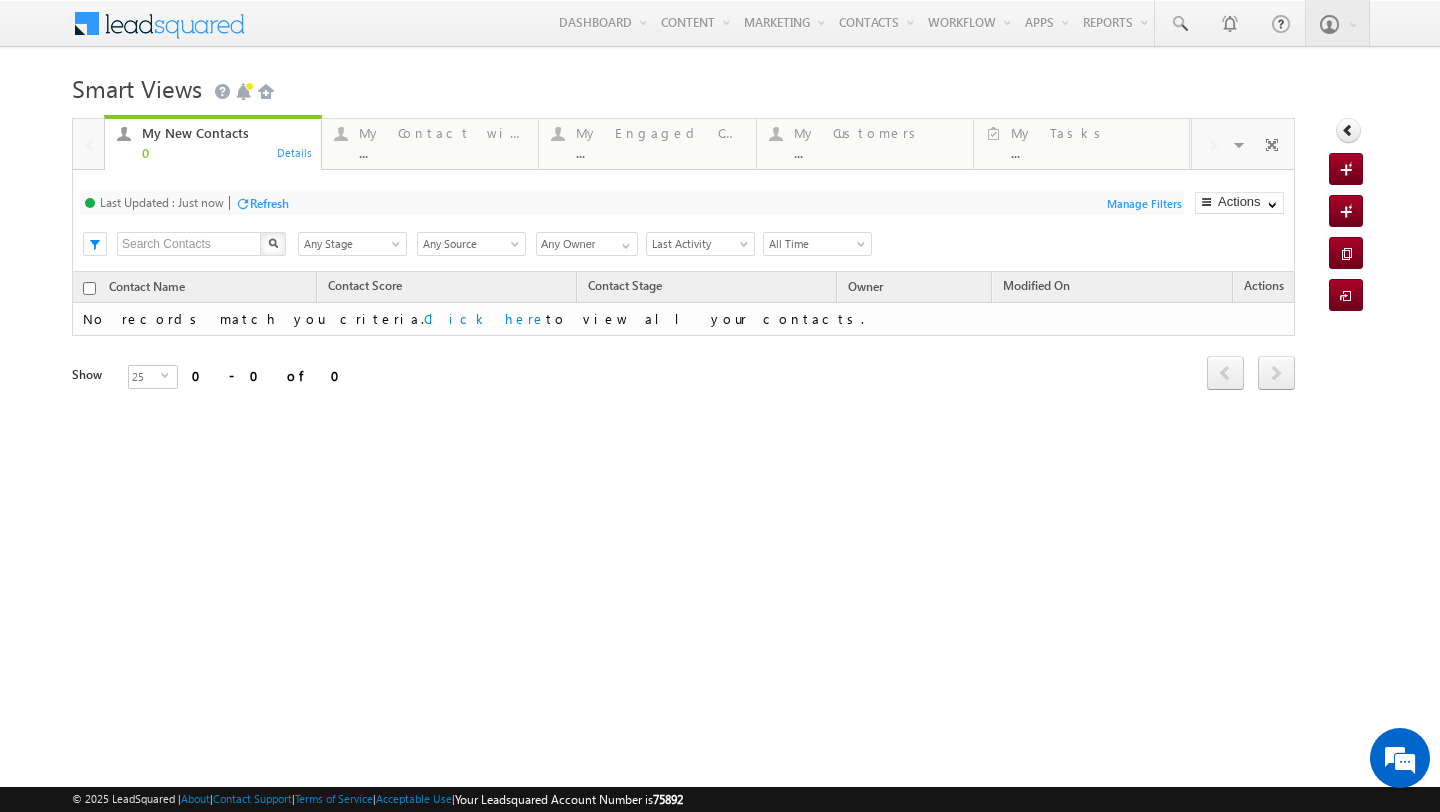 click at bounding box center [172, 21] 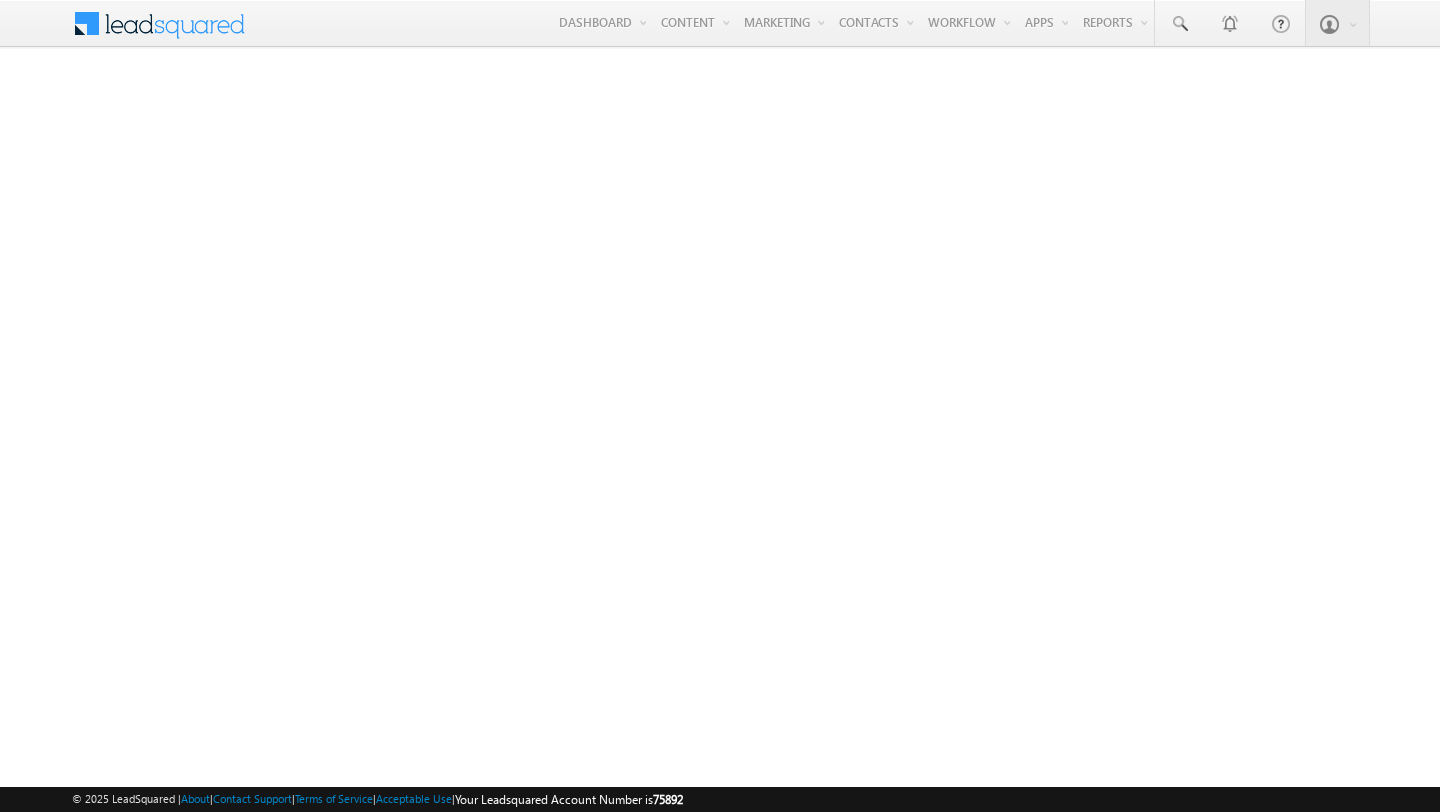 scroll, scrollTop: 0, scrollLeft: 0, axis: both 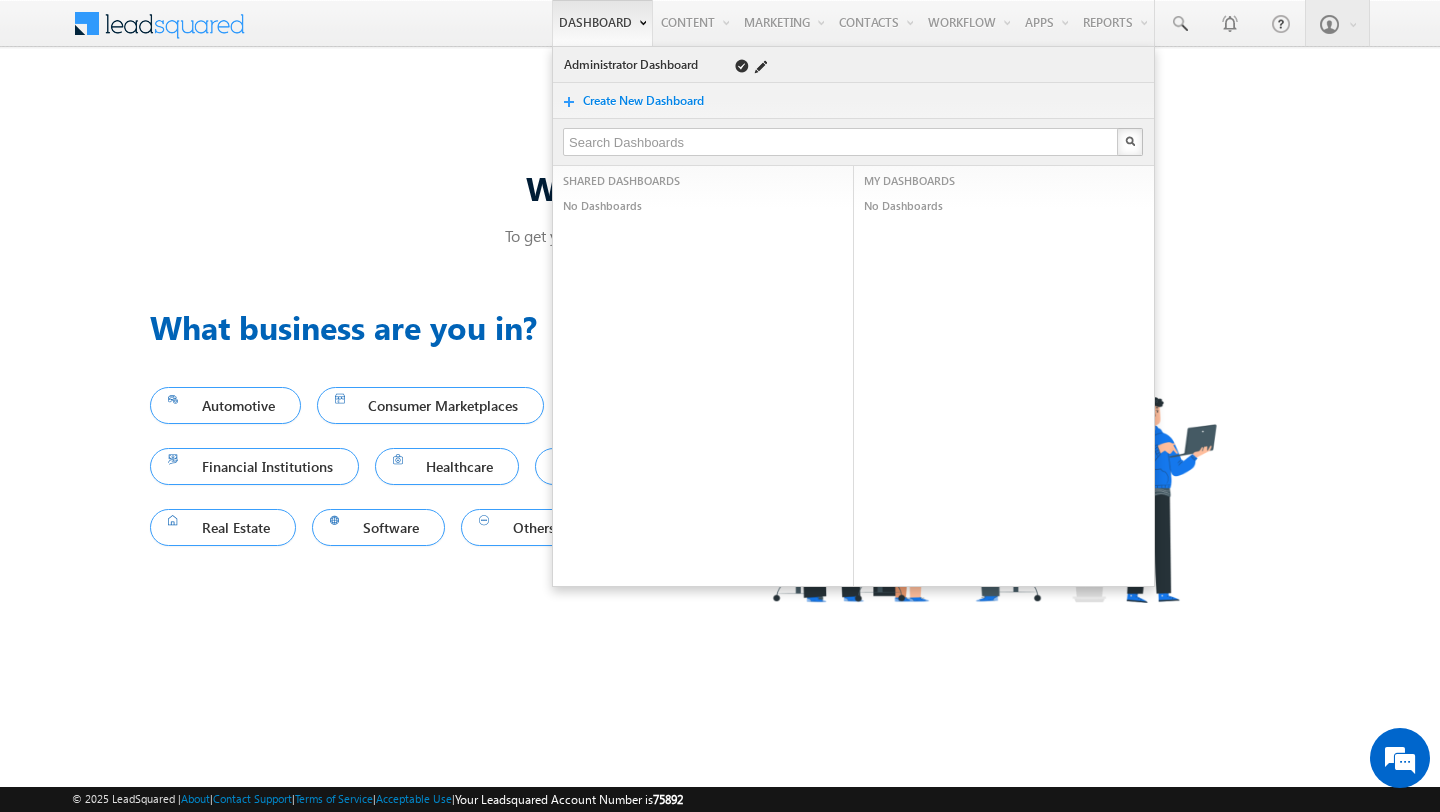 click on "Administrator Dashboard" at bounding box center [634, 65] 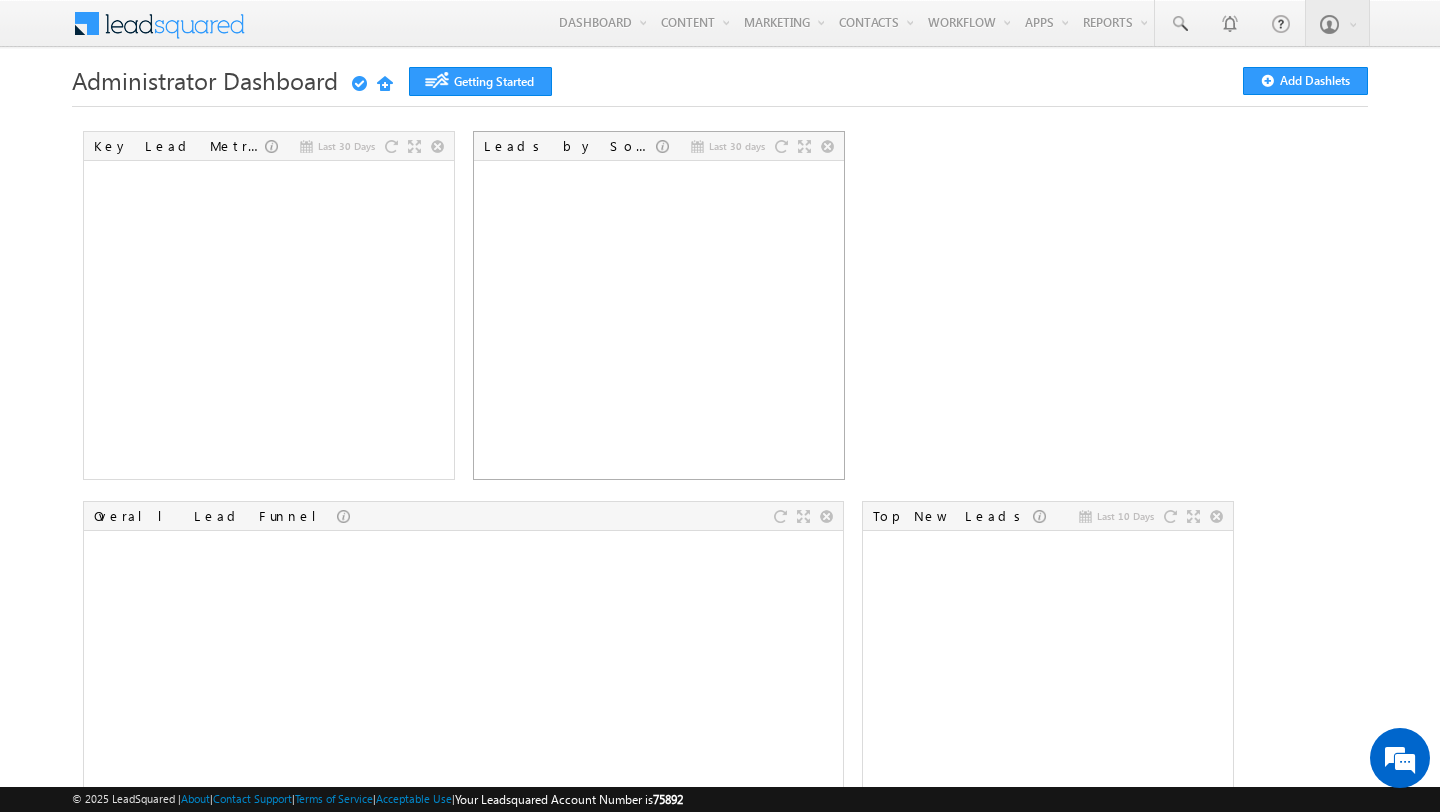 scroll, scrollTop: 38, scrollLeft: 0, axis: vertical 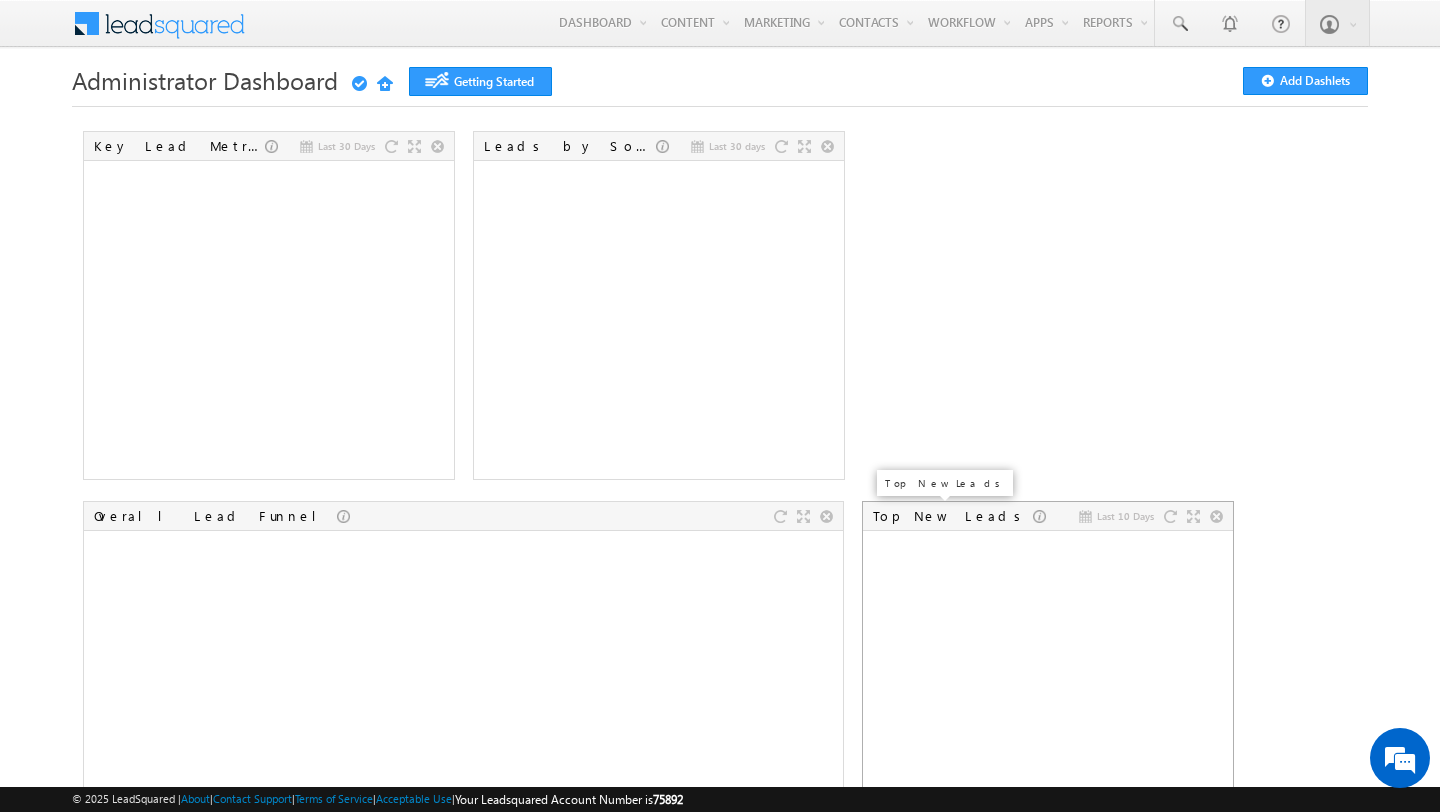 click on "Top New Leads" at bounding box center (953, 516) 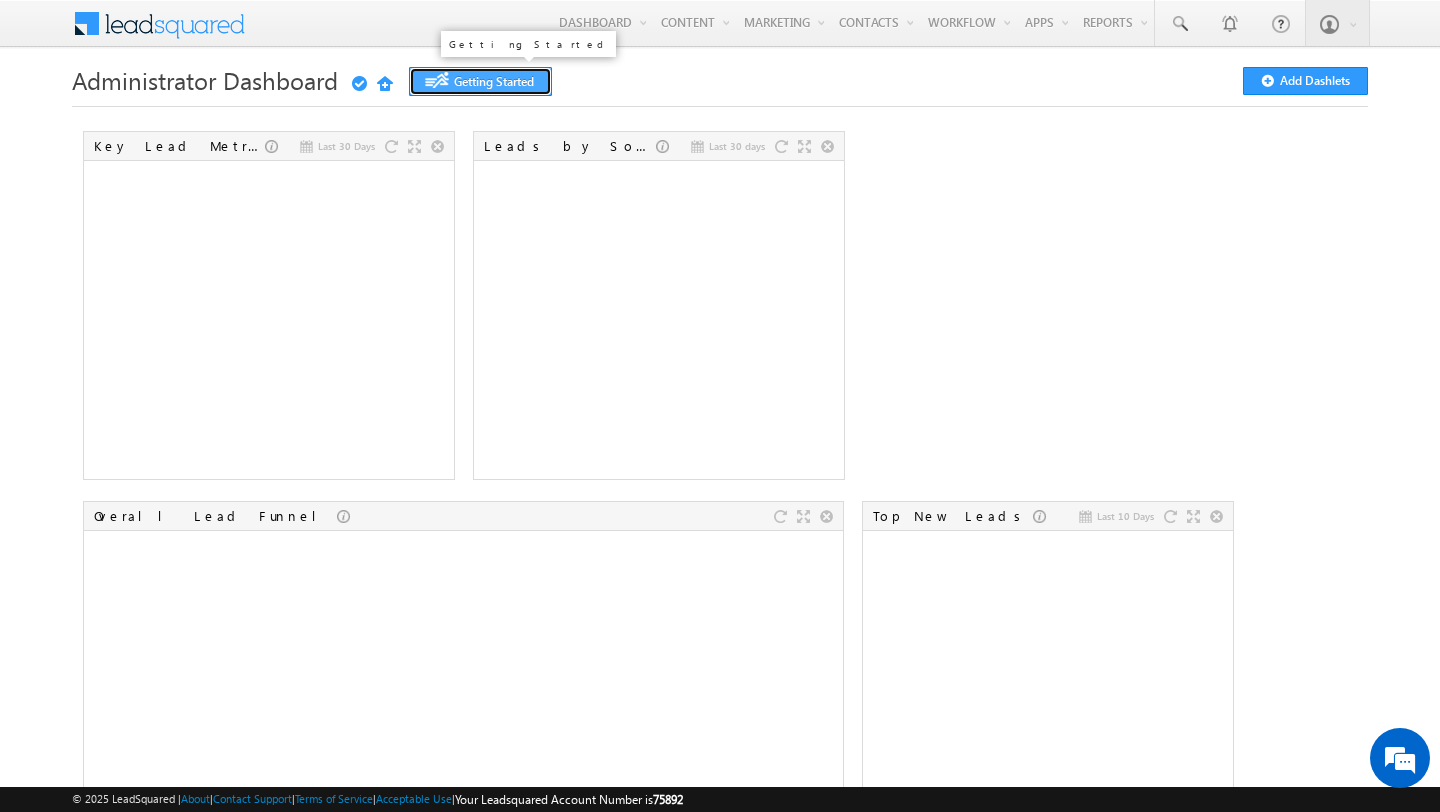 click on "Getting Started" at bounding box center [480, 81] 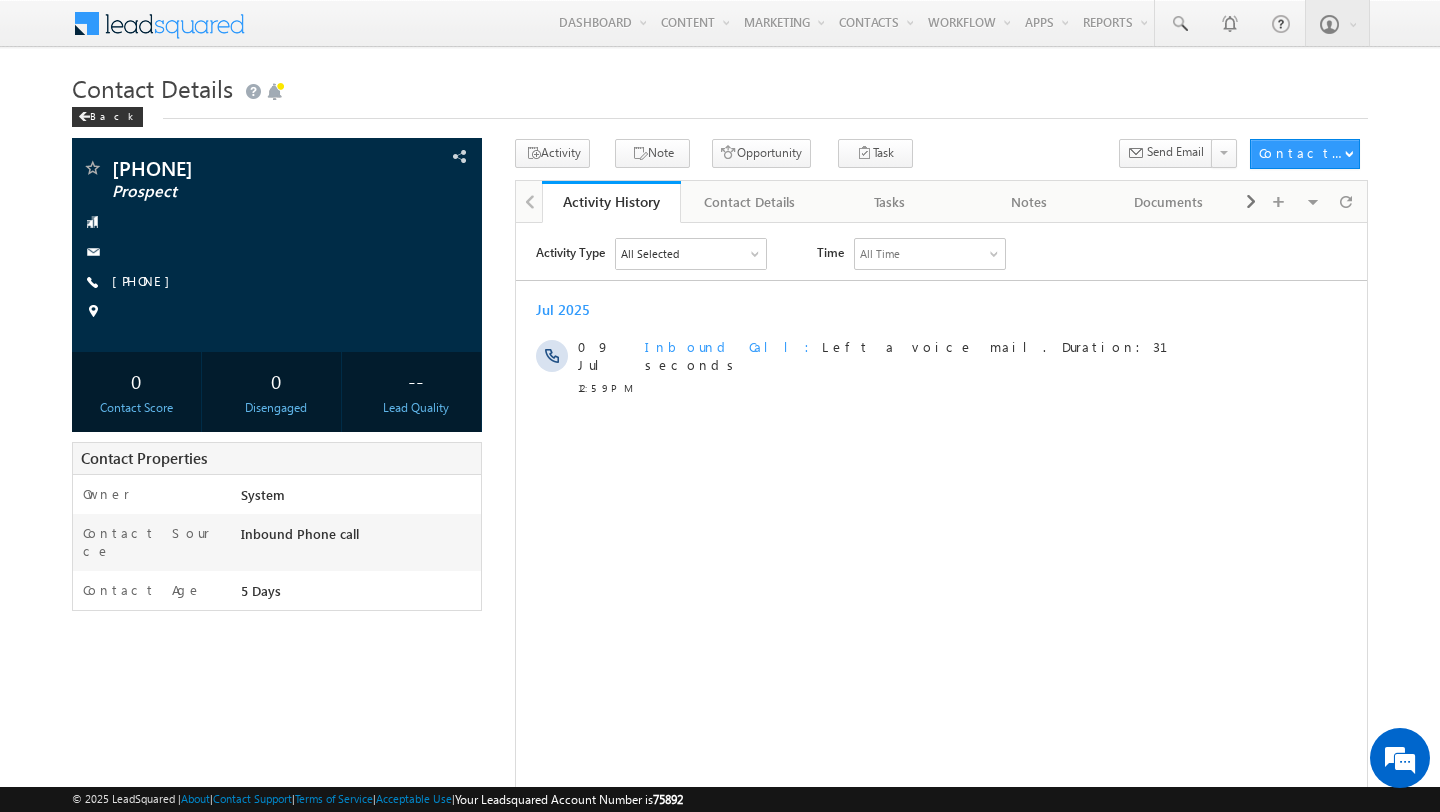 scroll, scrollTop: 0, scrollLeft: 0, axis: both 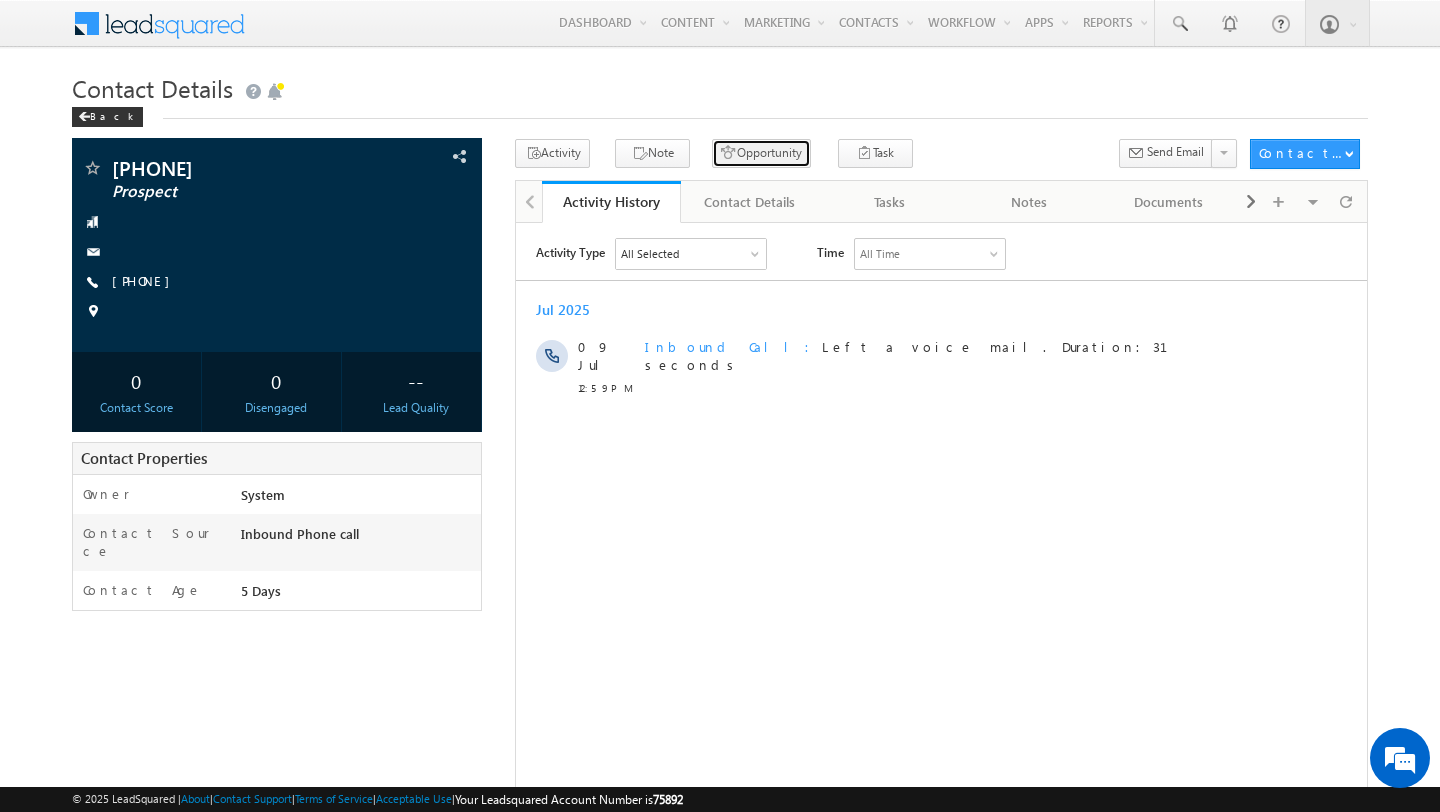 click on "Opportunity" at bounding box center [761, 153] 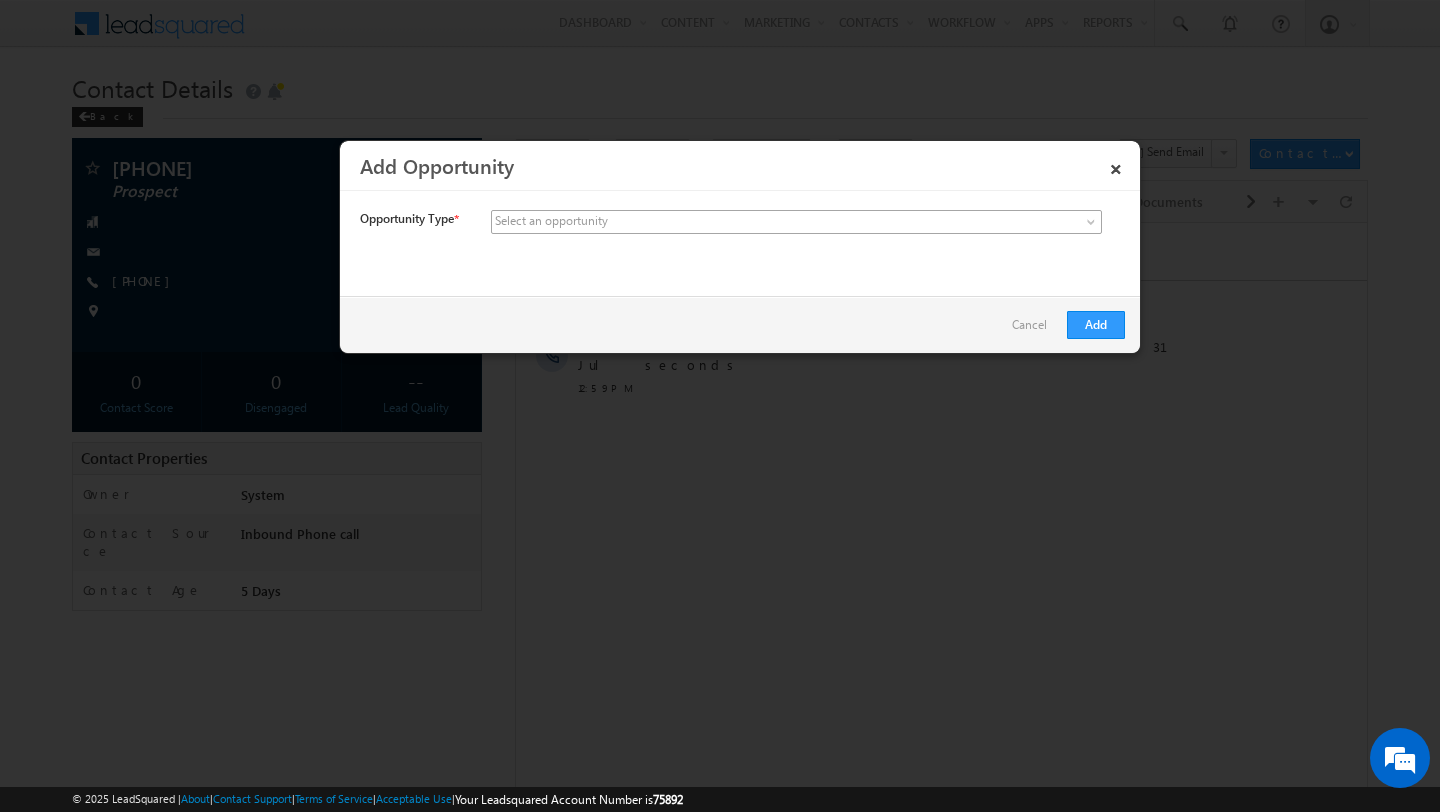 click at bounding box center (648, 222) 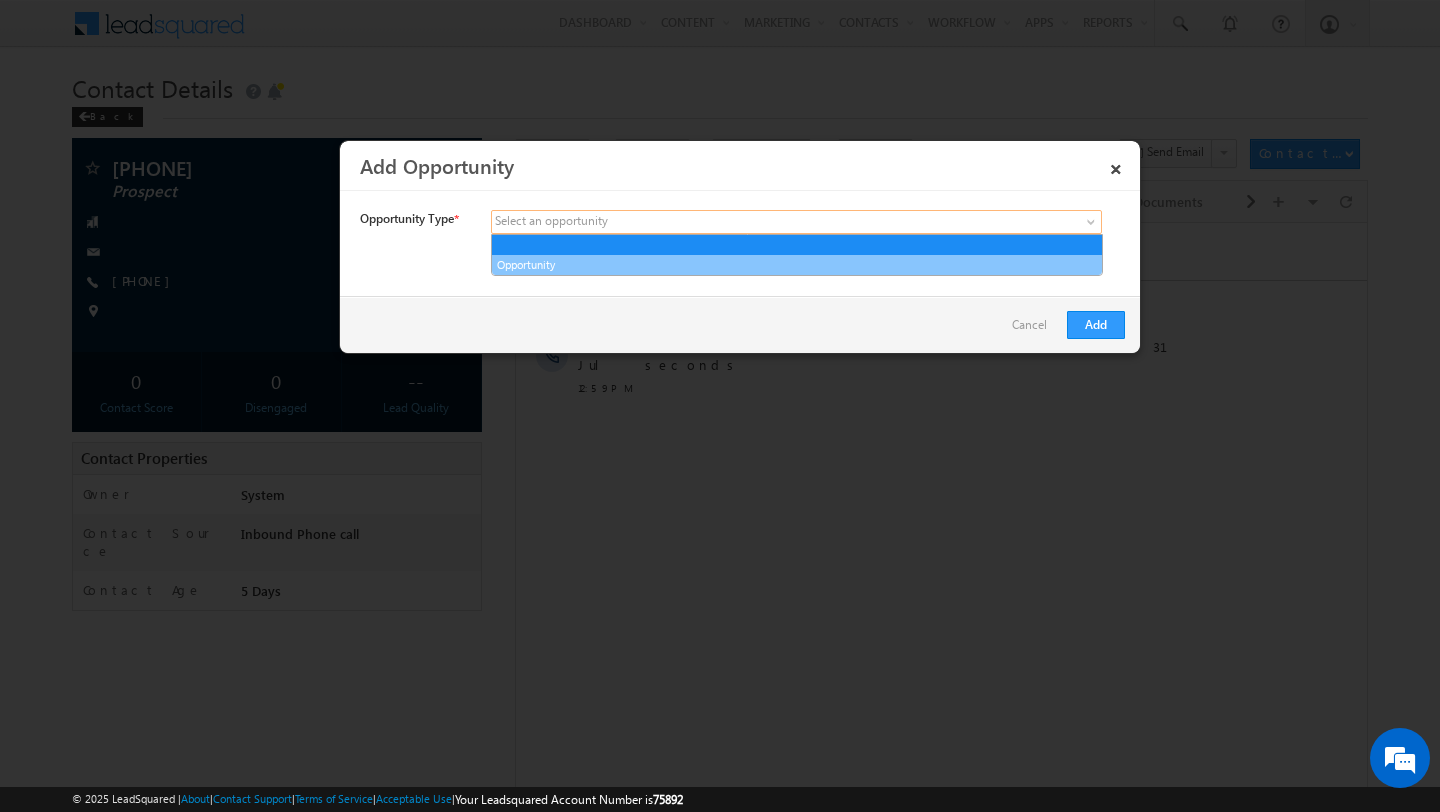 click on "Opportunity" at bounding box center [797, 265] 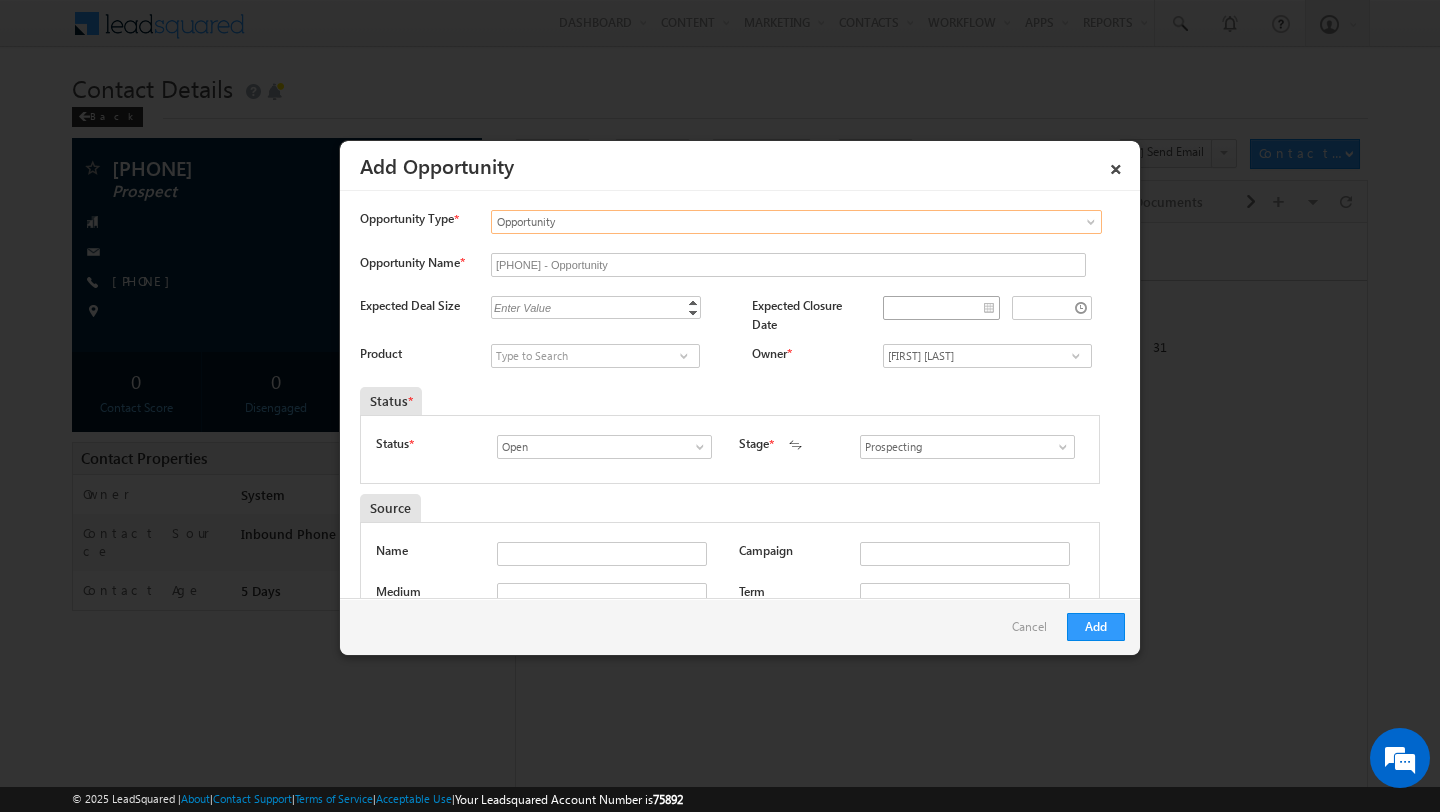 scroll, scrollTop: 0, scrollLeft: 0, axis: both 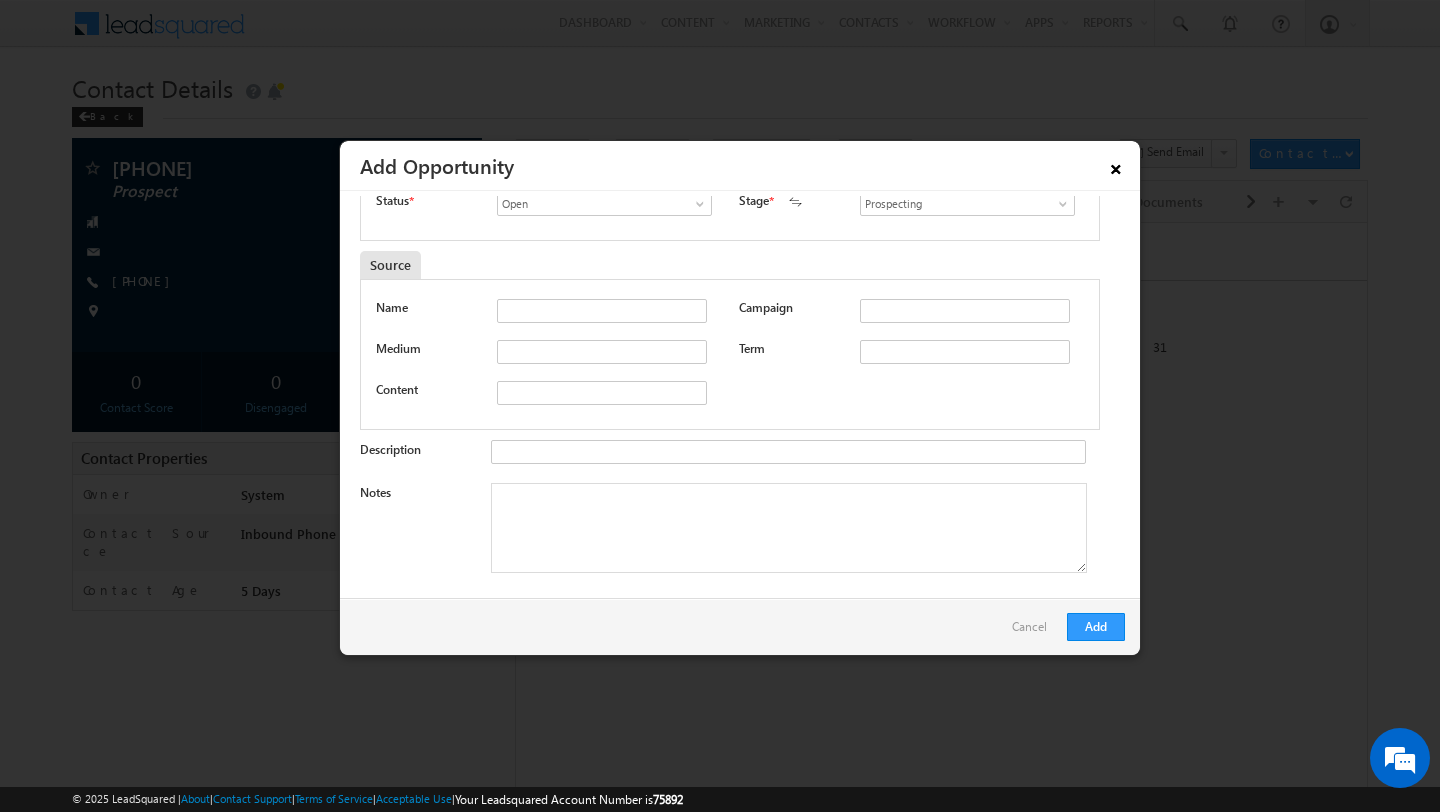 click on "×" at bounding box center [1116, 165] 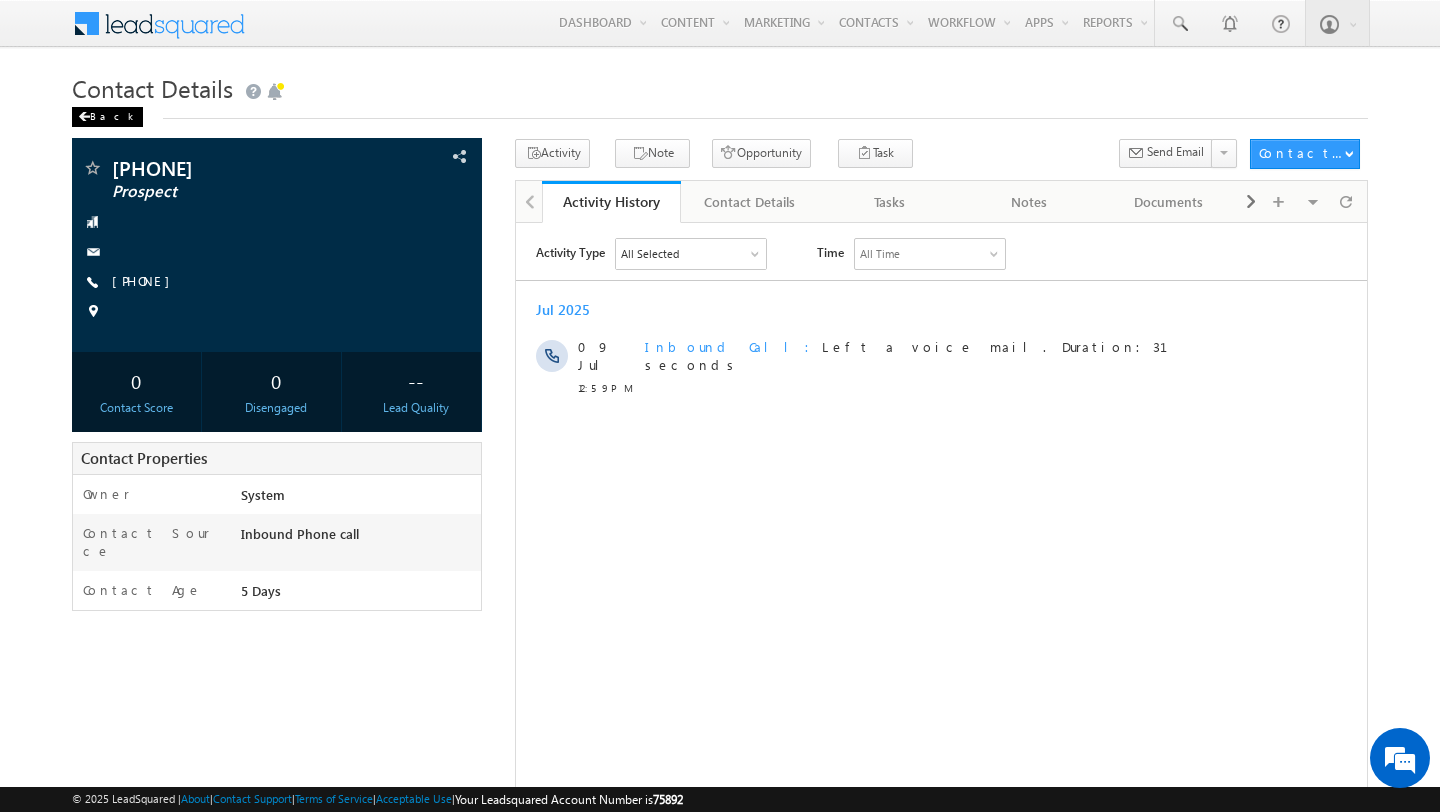 click on "Back" at bounding box center (107, 117) 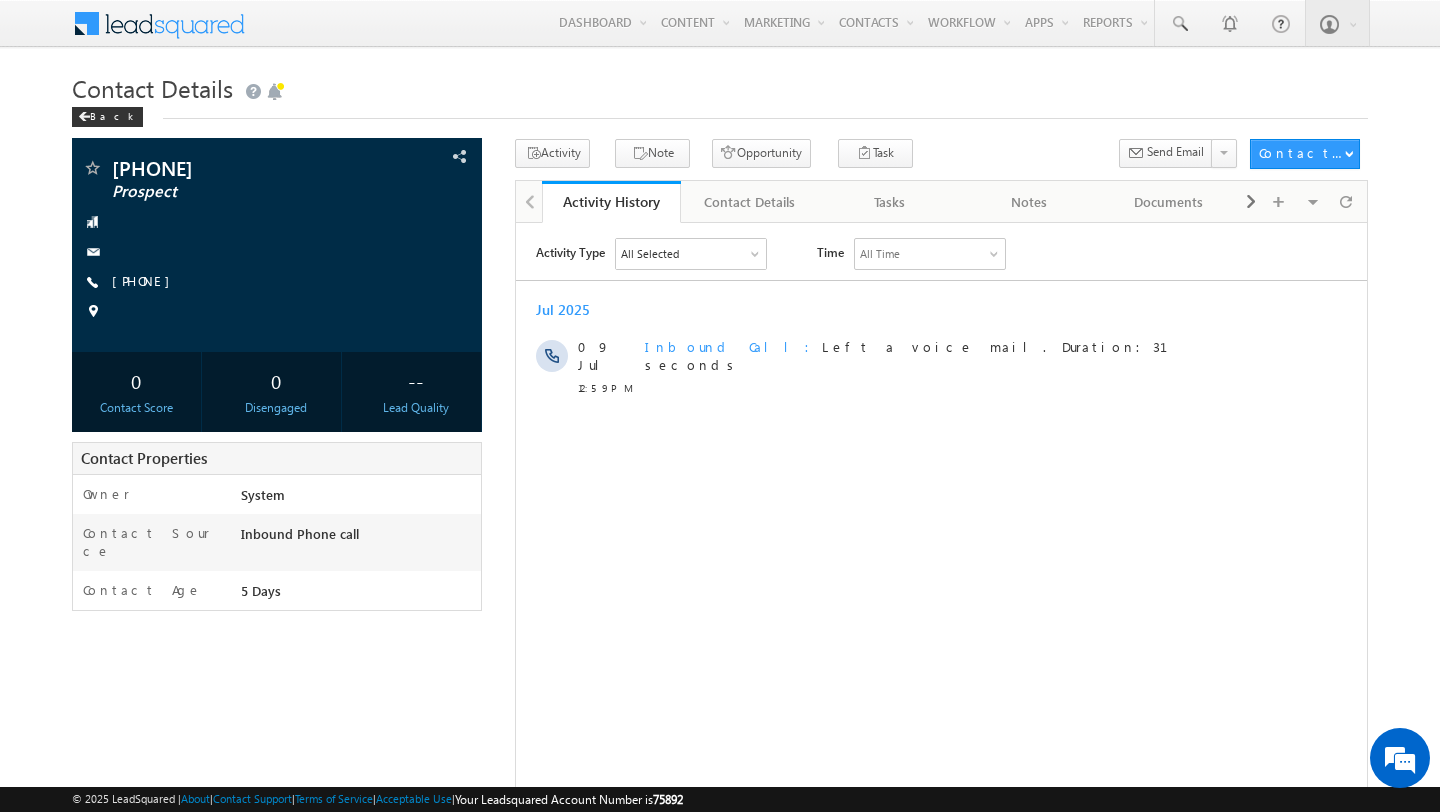 scroll, scrollTop: 0, scrollLeft: 0, axis: both 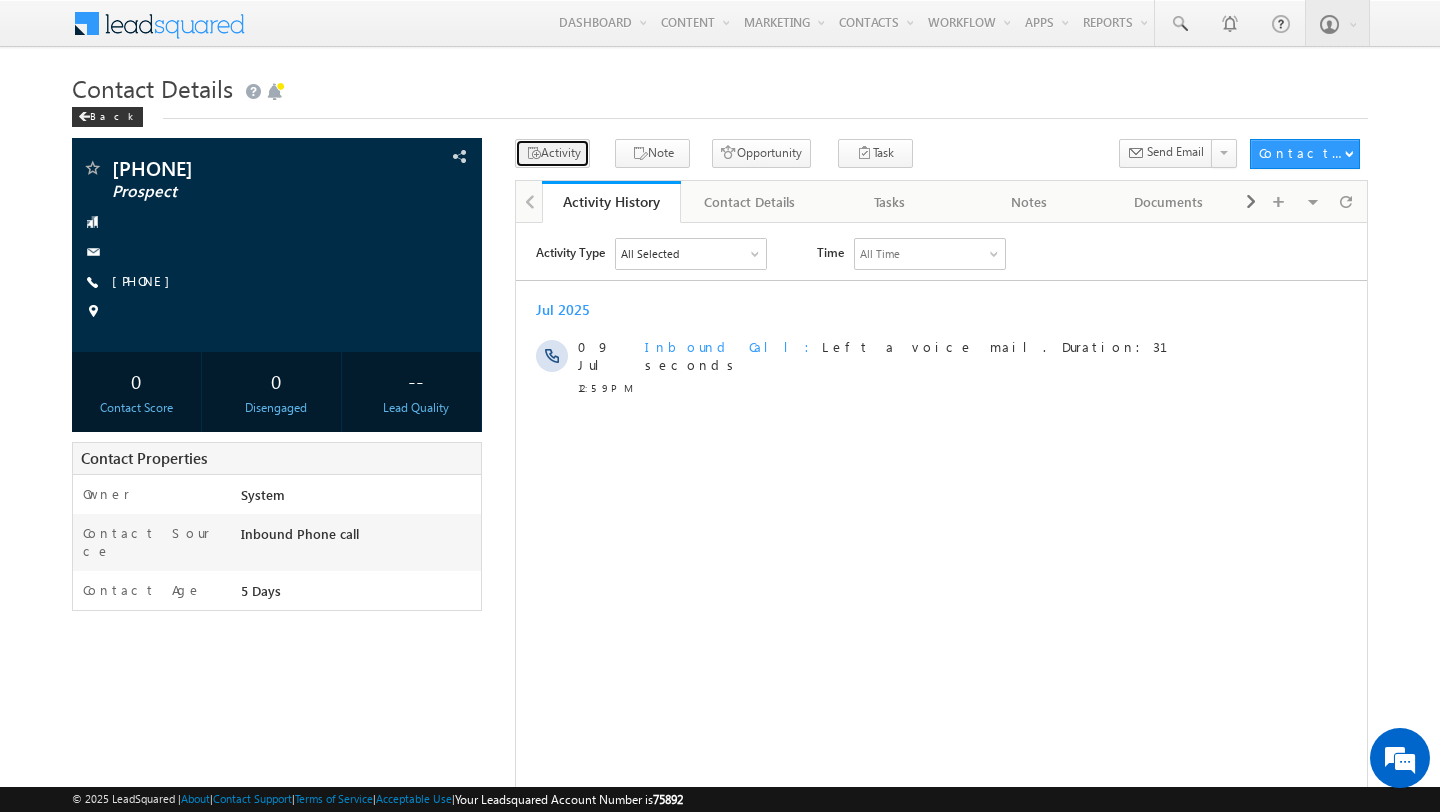 click on "Activity" at bounding box center [552, 153] 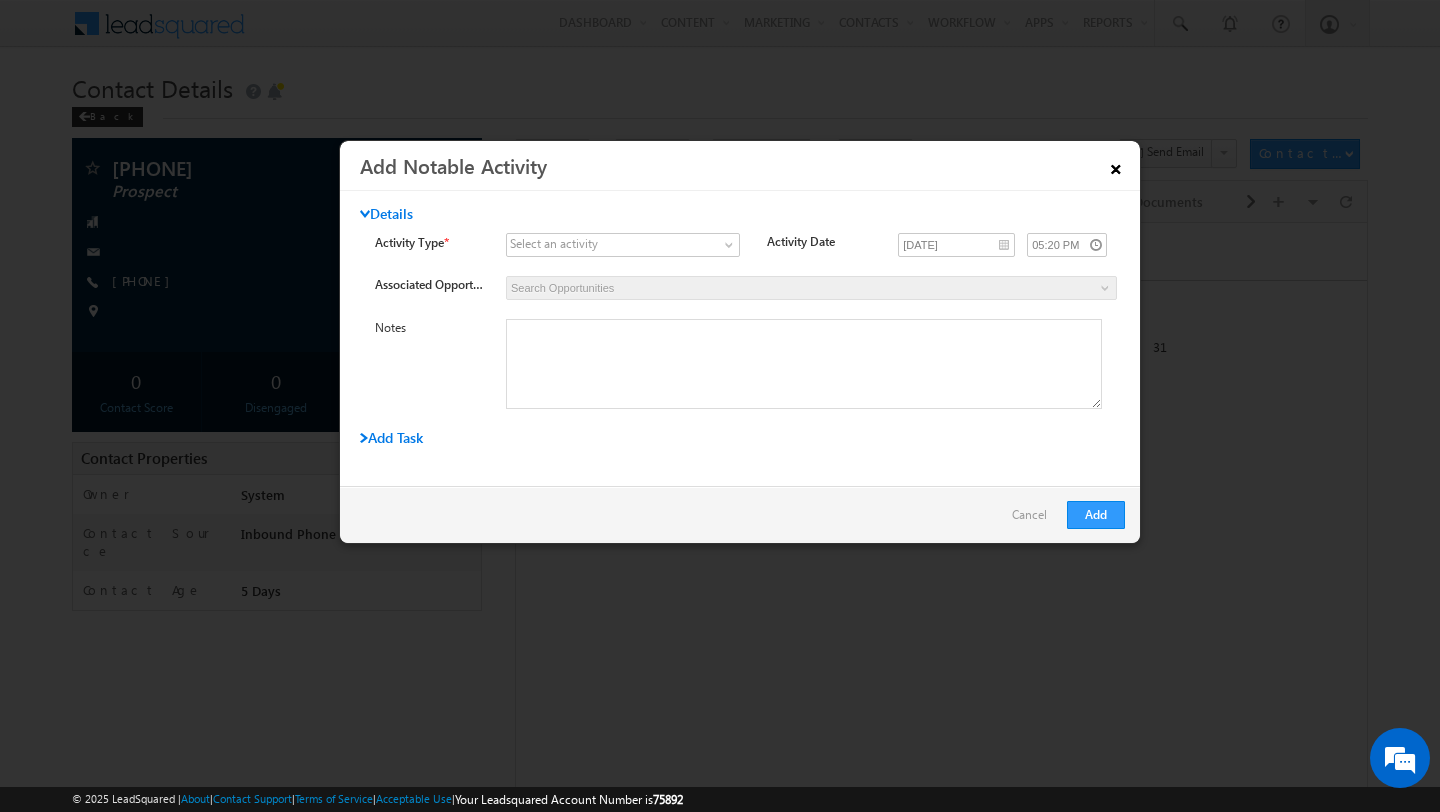 click on "×" at bounding box center [1116, 165] 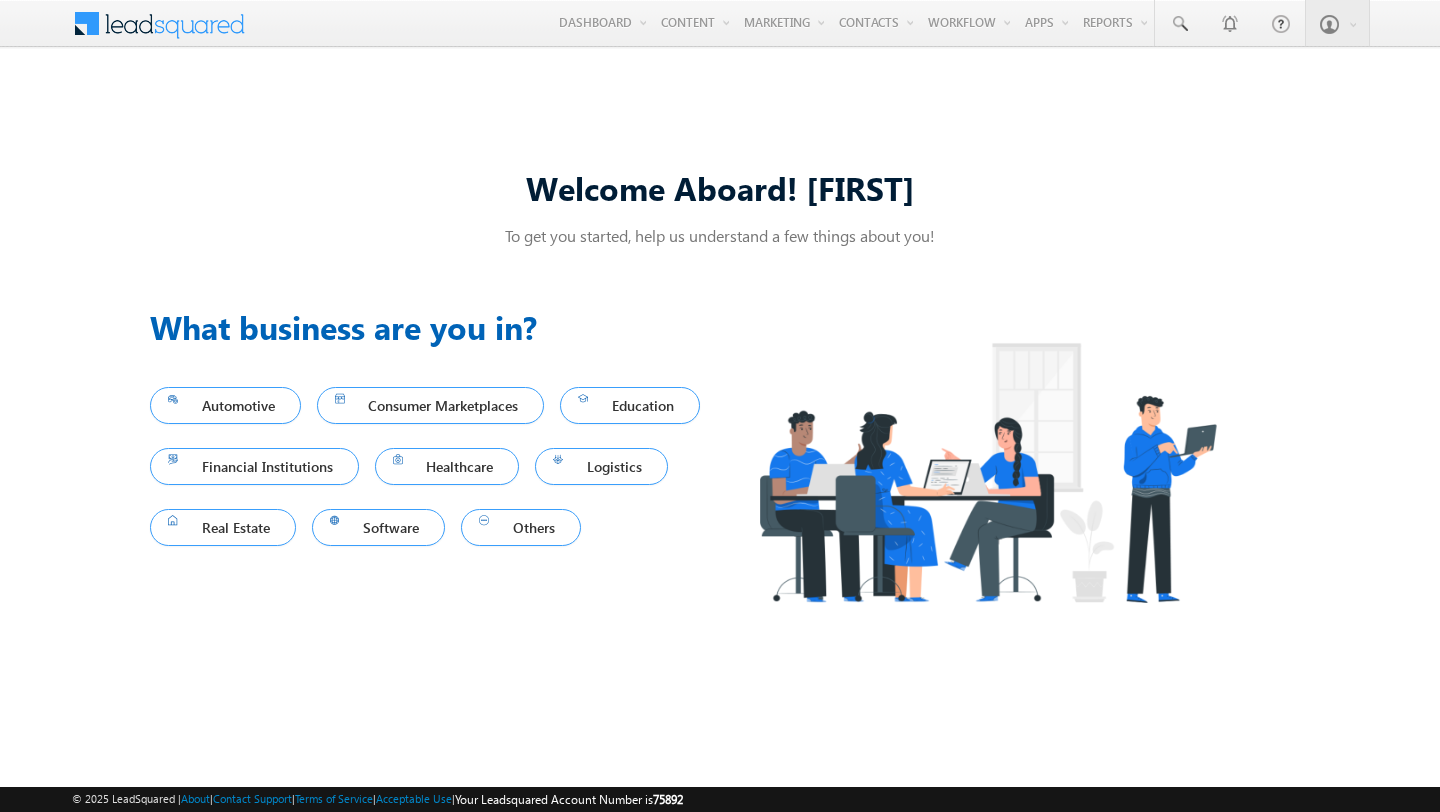 scroll, scrollTop: 0, scrollLeft: 0, axis: both 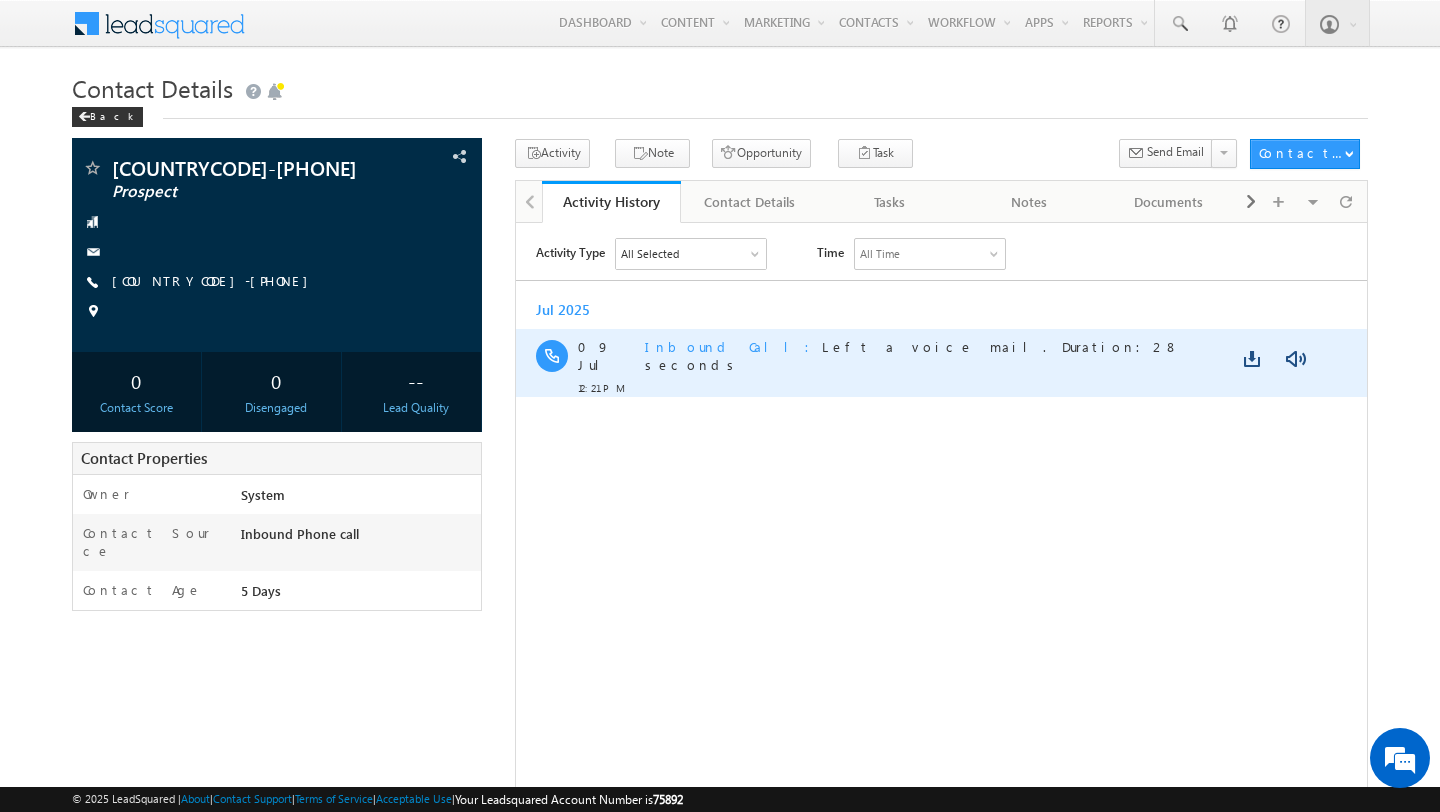 click on "Inbound Call
Left a voice mail. Duration:28 seconds" at bounding box center (912, 354) 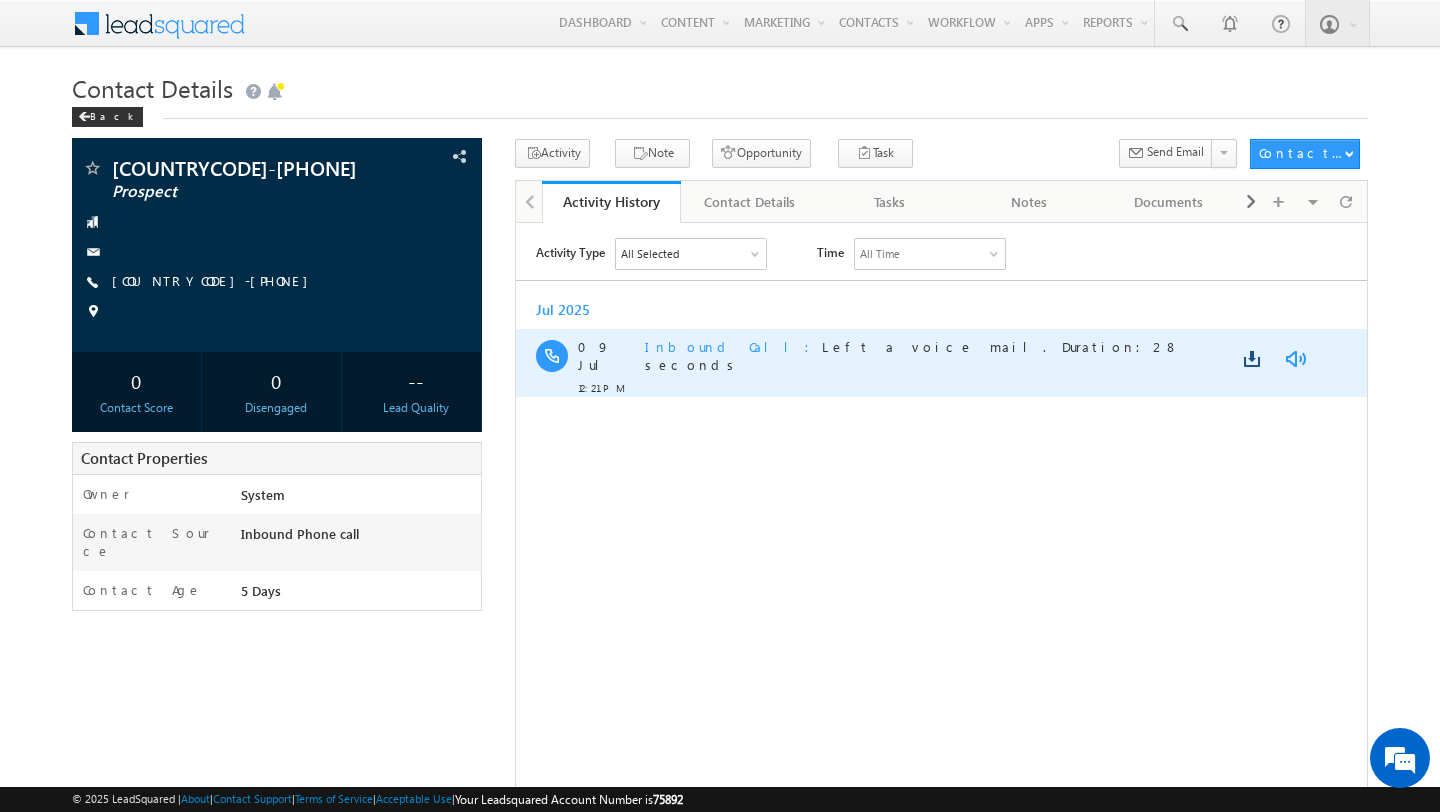 click at bounding box center (1295, 358) 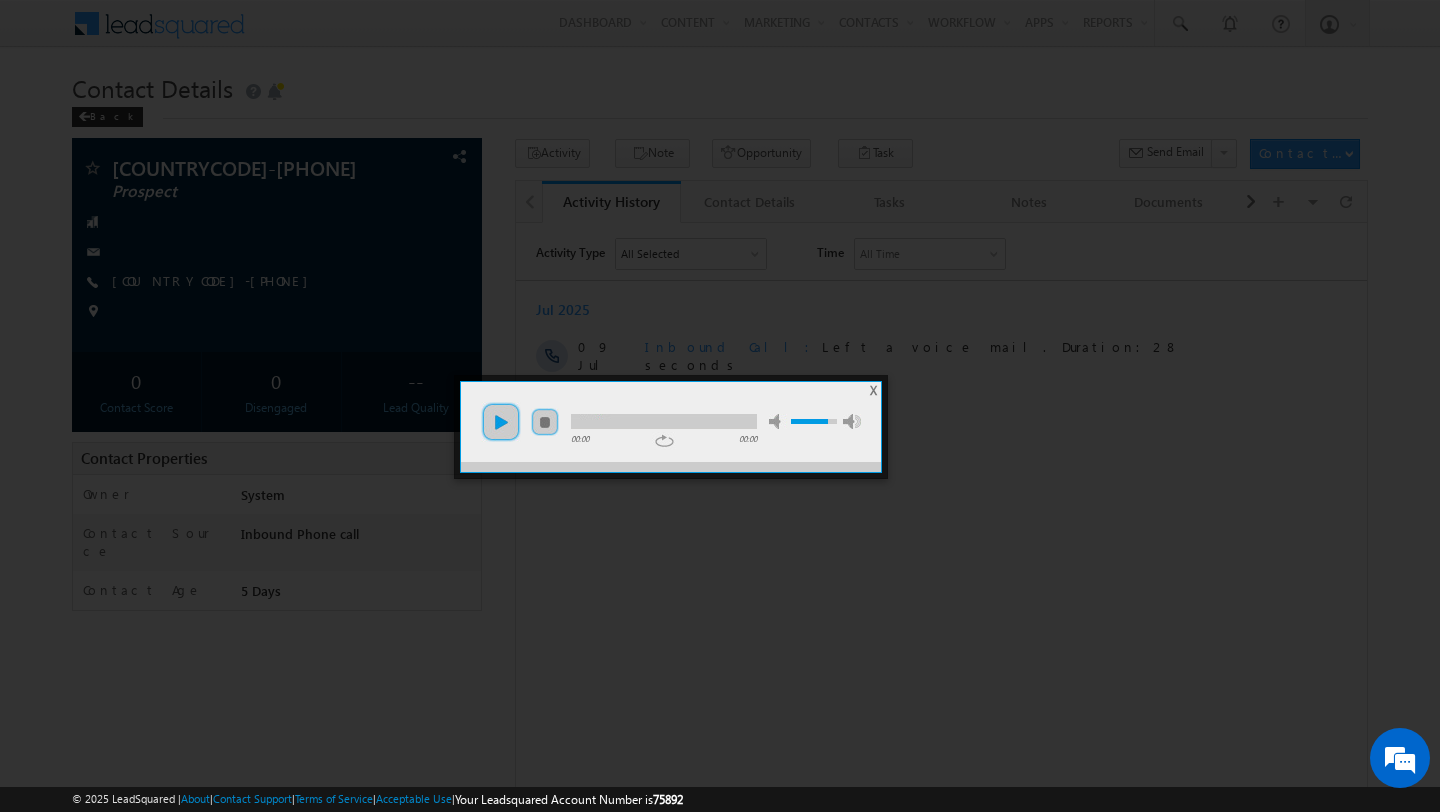 click on "play" at bounding box center [501, 422] 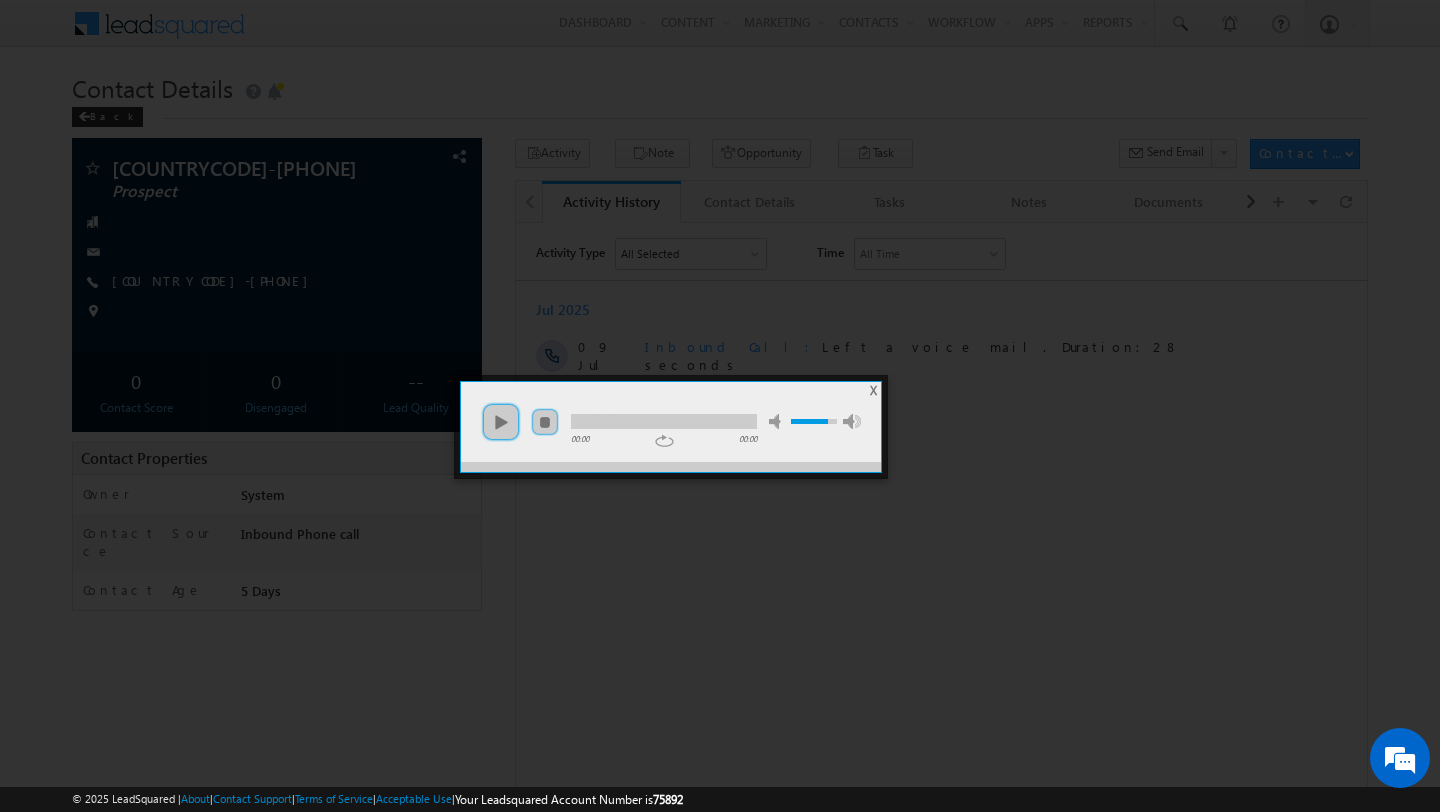 click on "X" at bounding box center [873, 390] 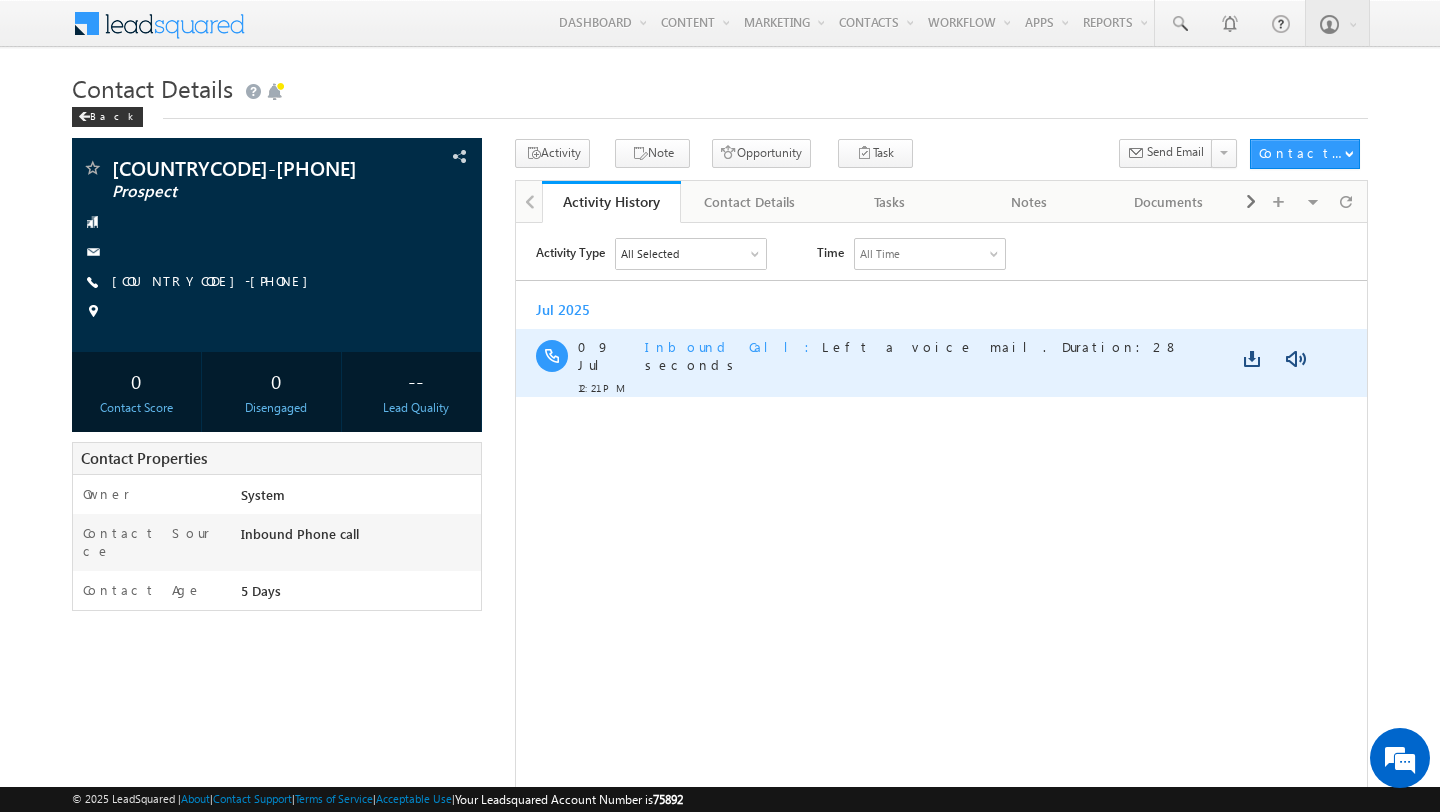 scroll, scrollTop: 0, scrollLeft: 0, axis: both 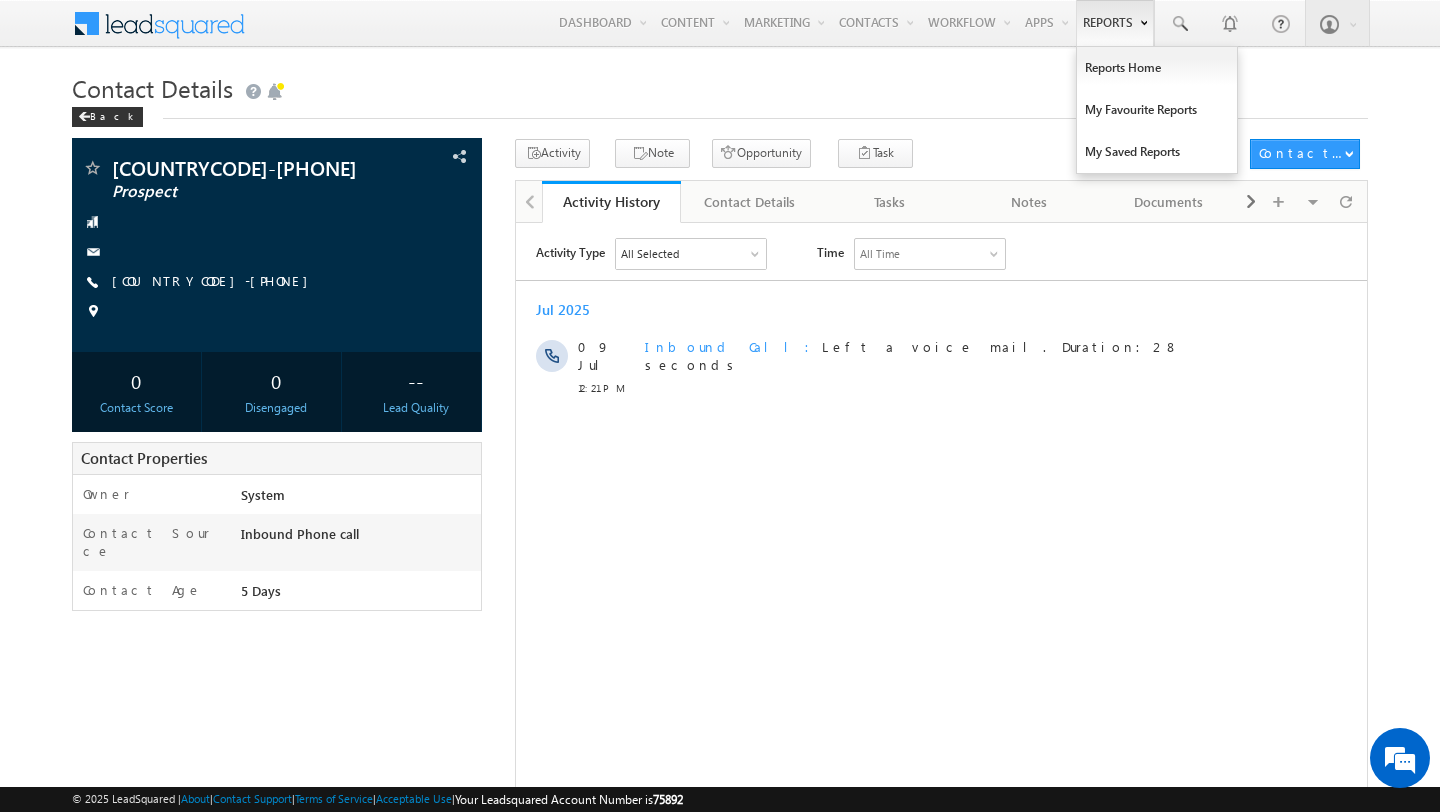 click on "Reports" at bounding box center [1115, 23] 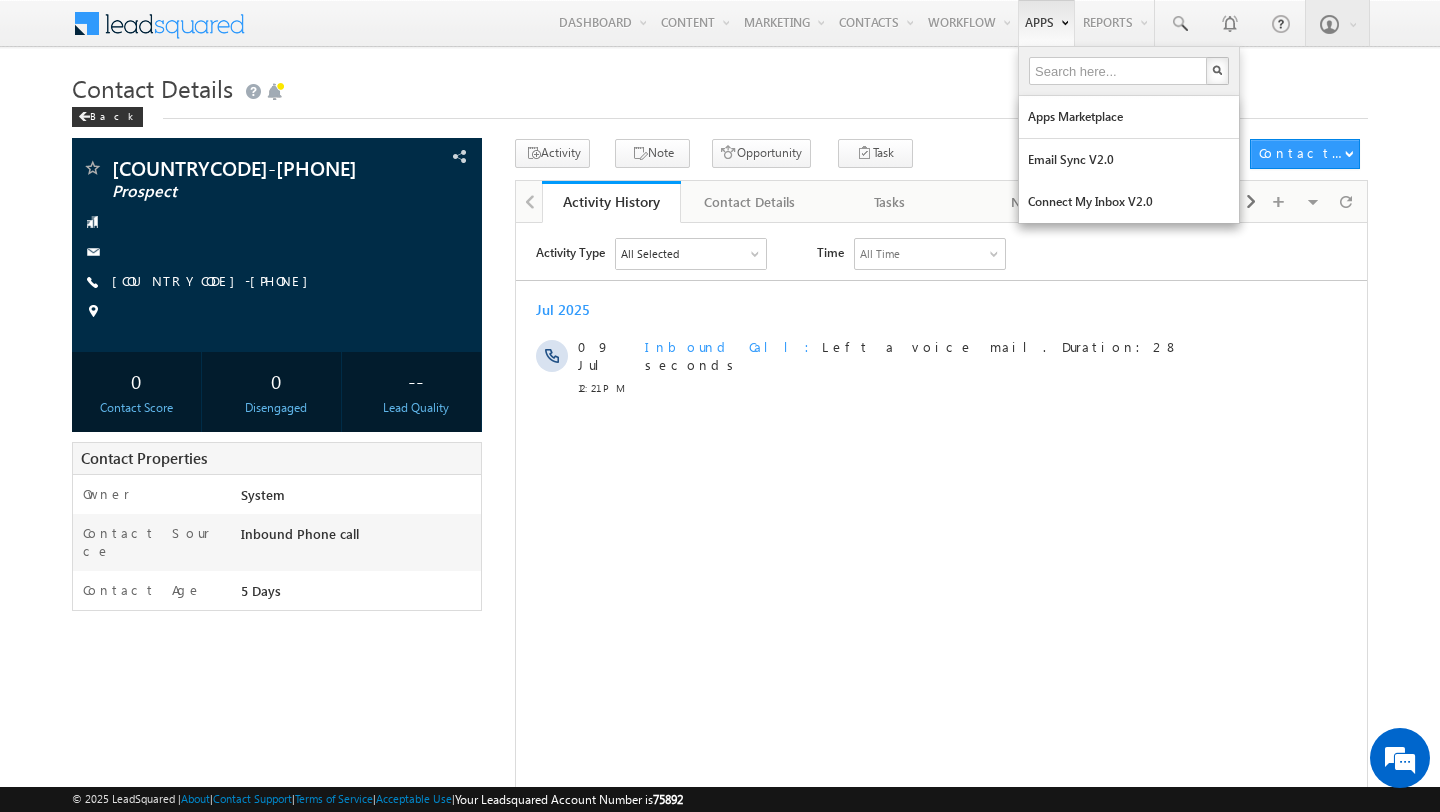 click on "Apps" at bounding box center [1046, 23] 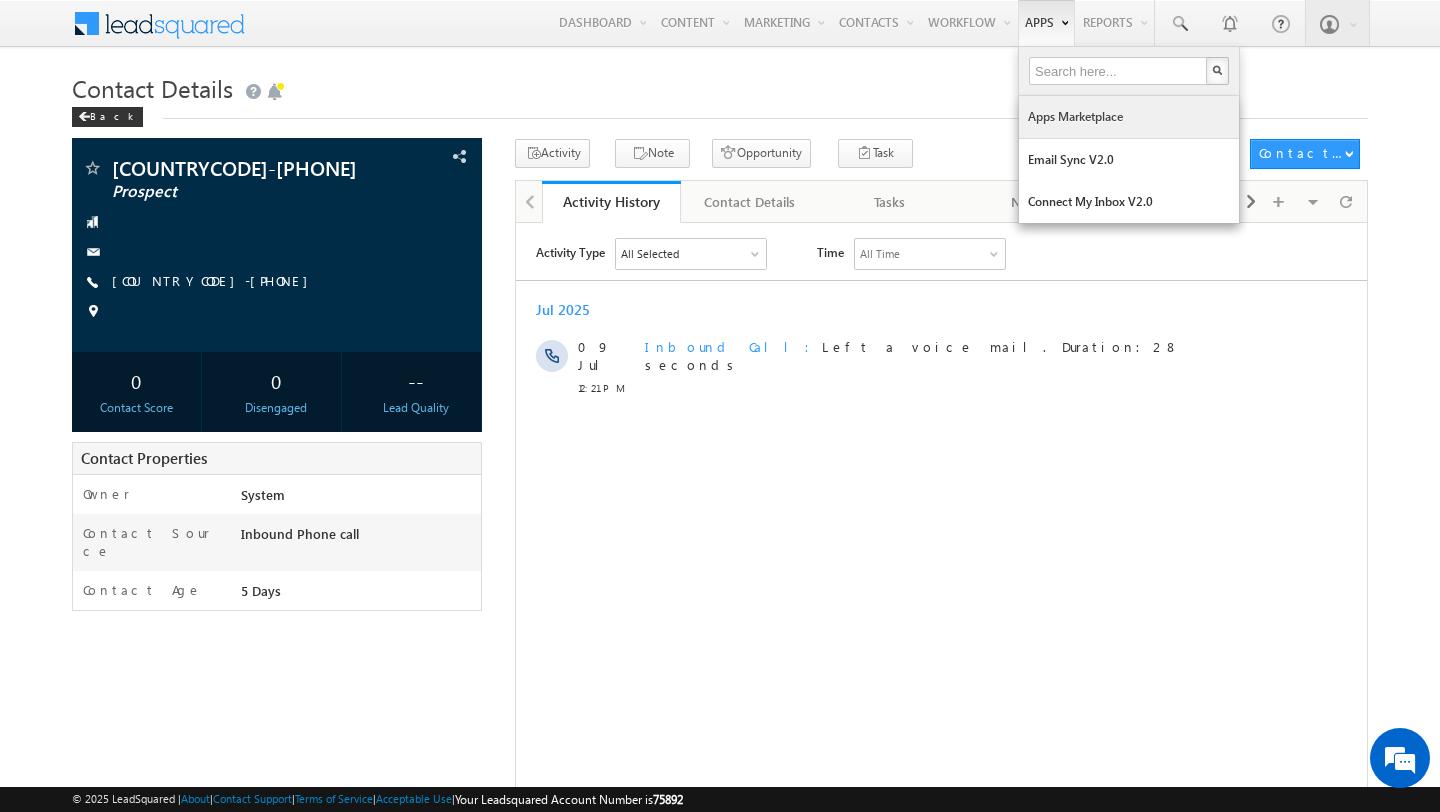 click on "Apps Marketplace" at bounding box center (1129, 117) 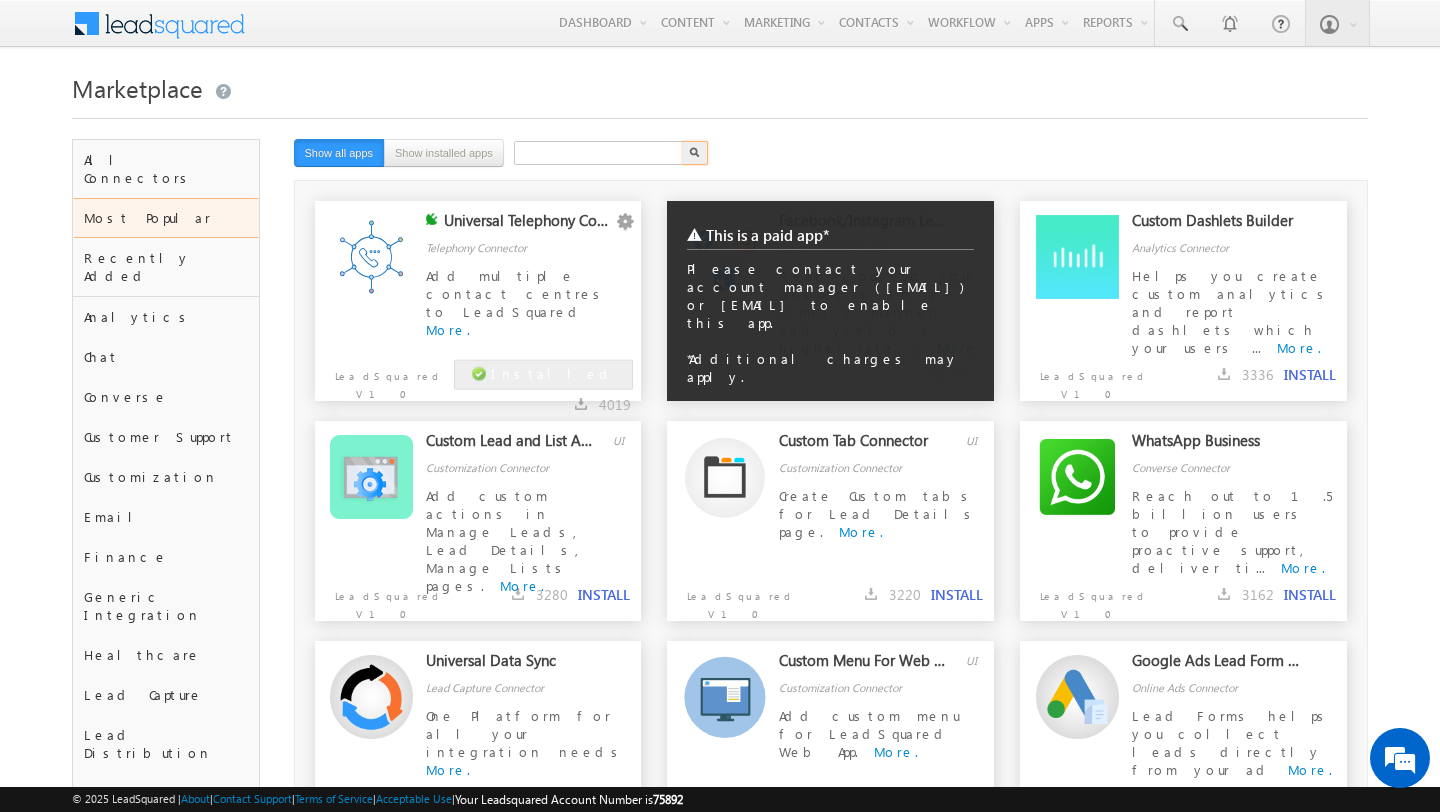 scroll, scrollTop: 0, scrollLeft: 0, axis: both 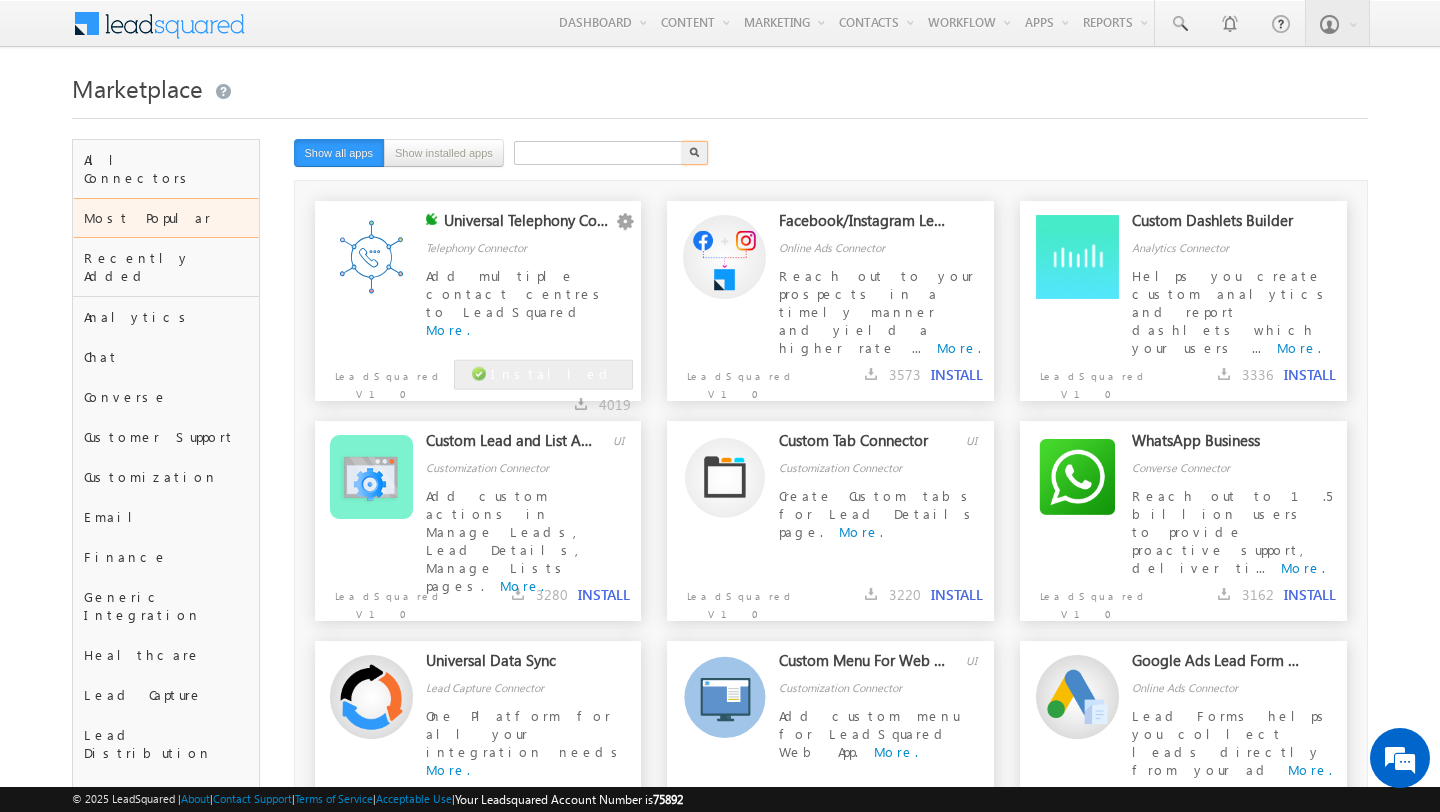 type on "Search" 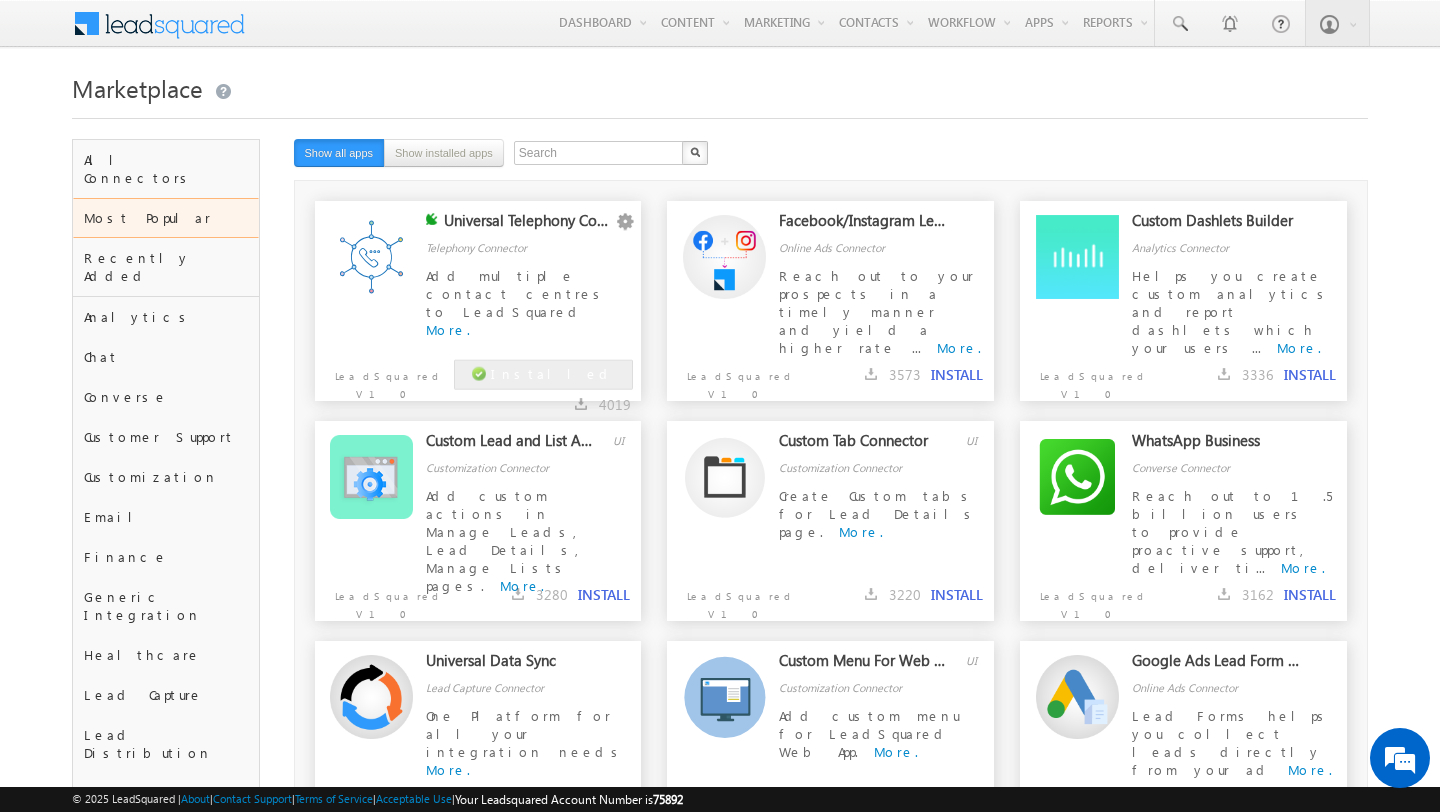click on "Universal Telephony Connector" at bounding box center [529, 225] 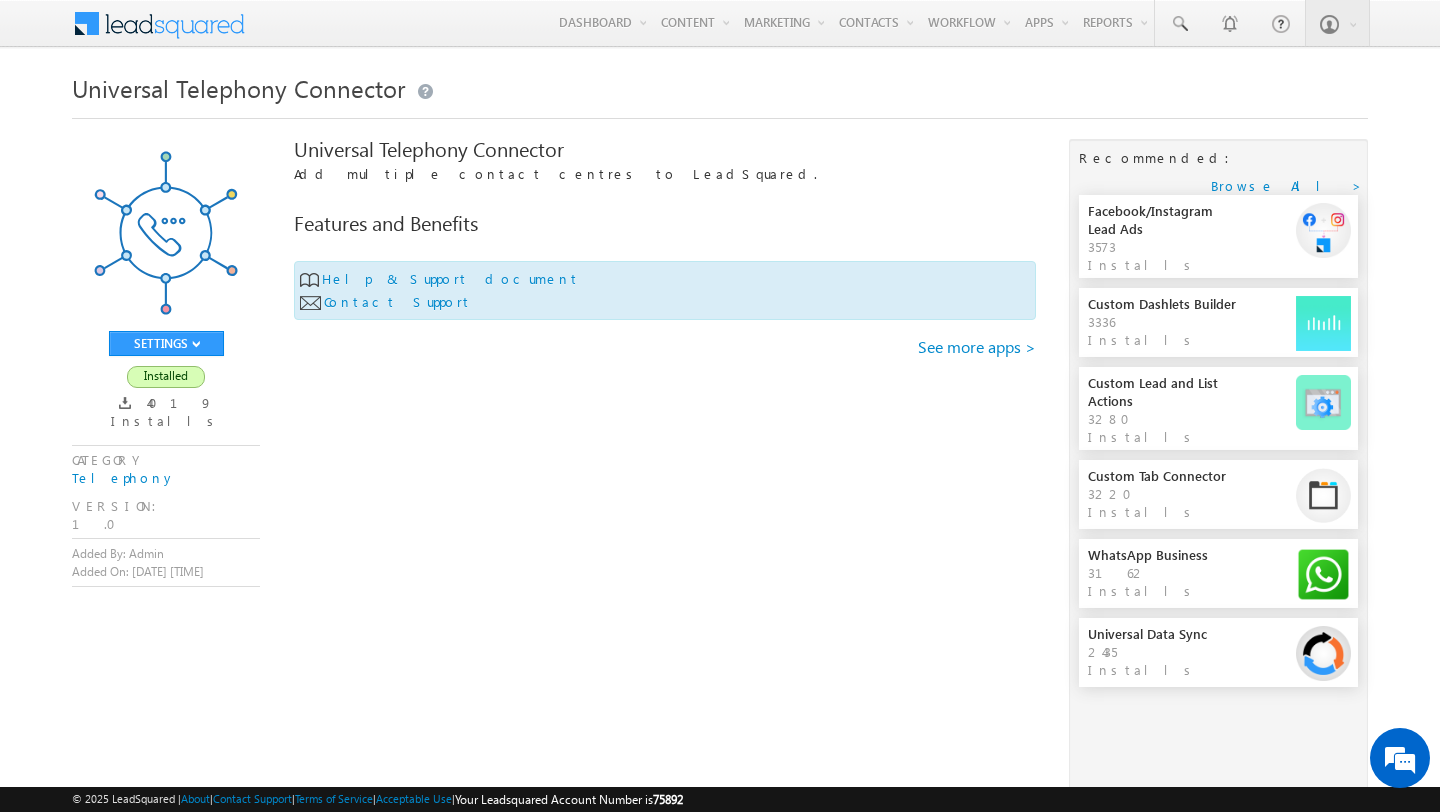 scroll, scrollTop: 0, scrollLeft: 0, axis: both 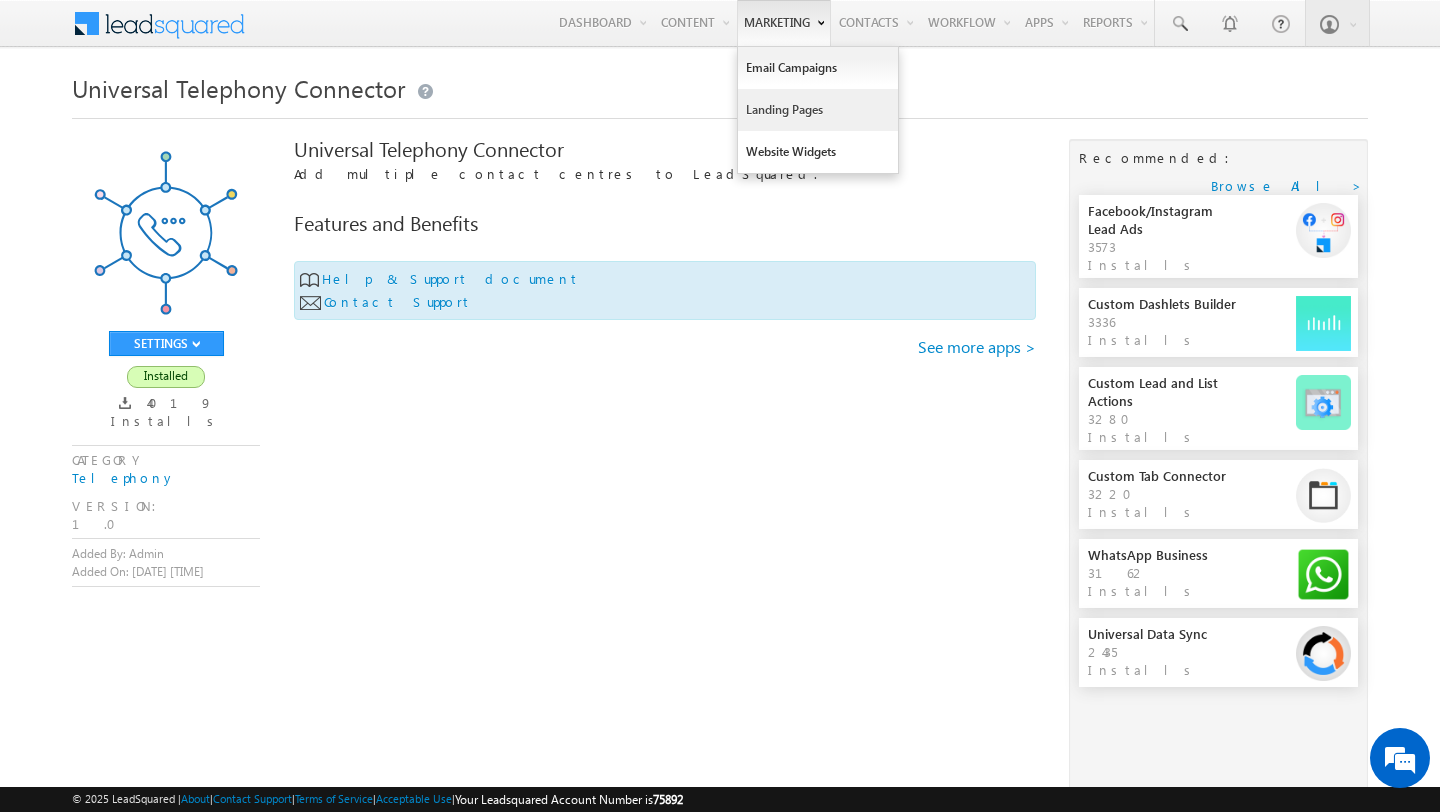 click on "Landing Pages" at bounding box center [818, 110] 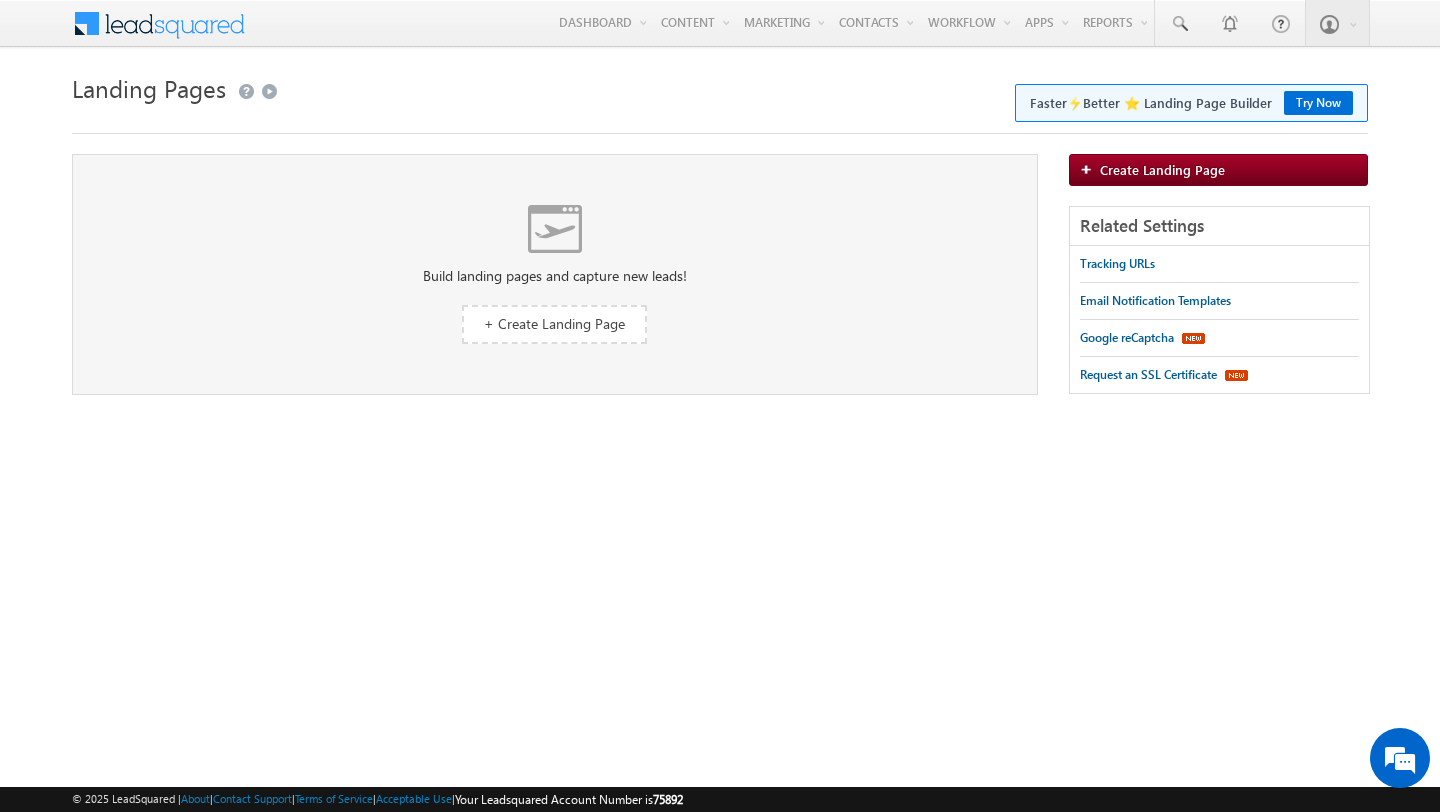 scroll, scrollTop: 0, scrollLeft: 0, axis: both 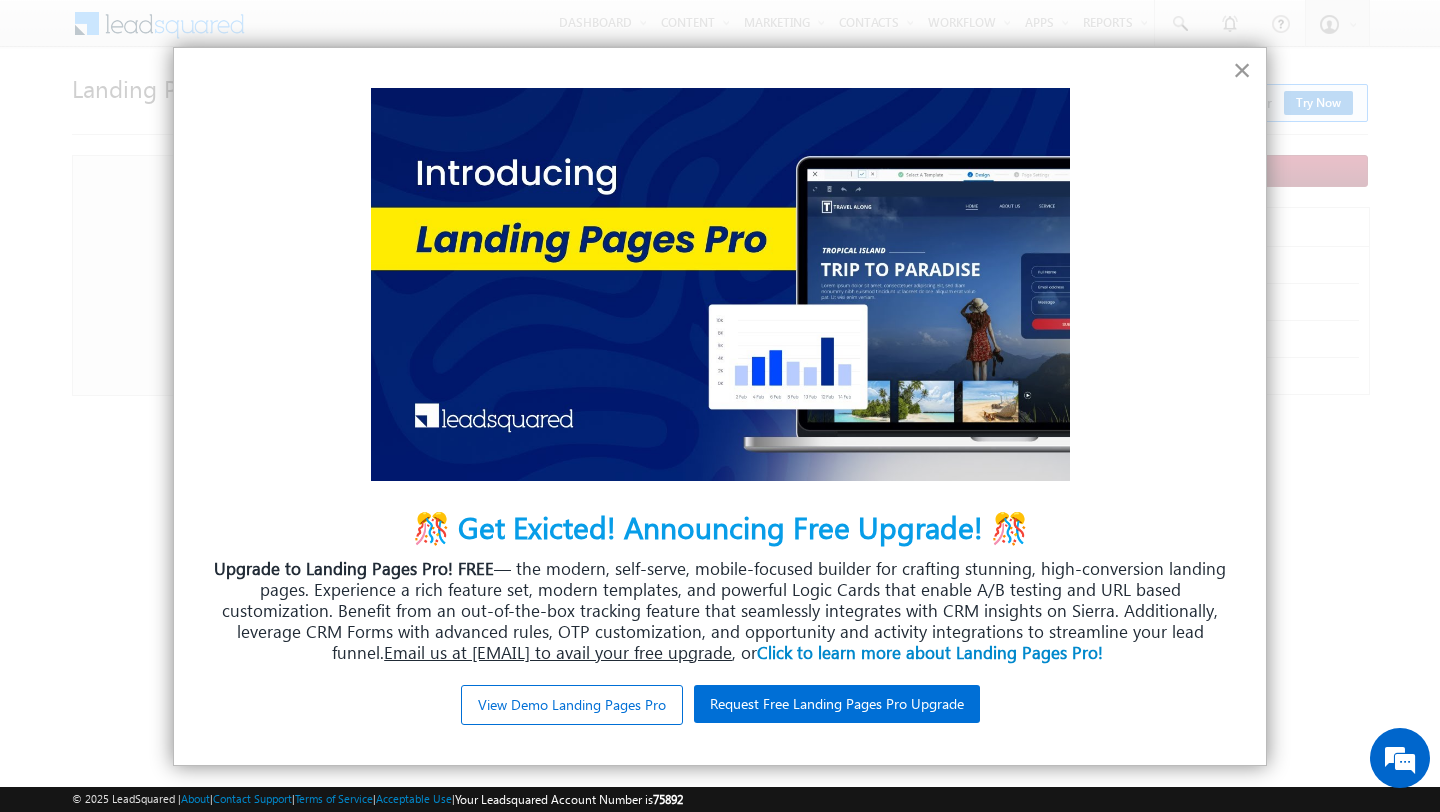 click on "×" at bounding box center (1242, 70) 